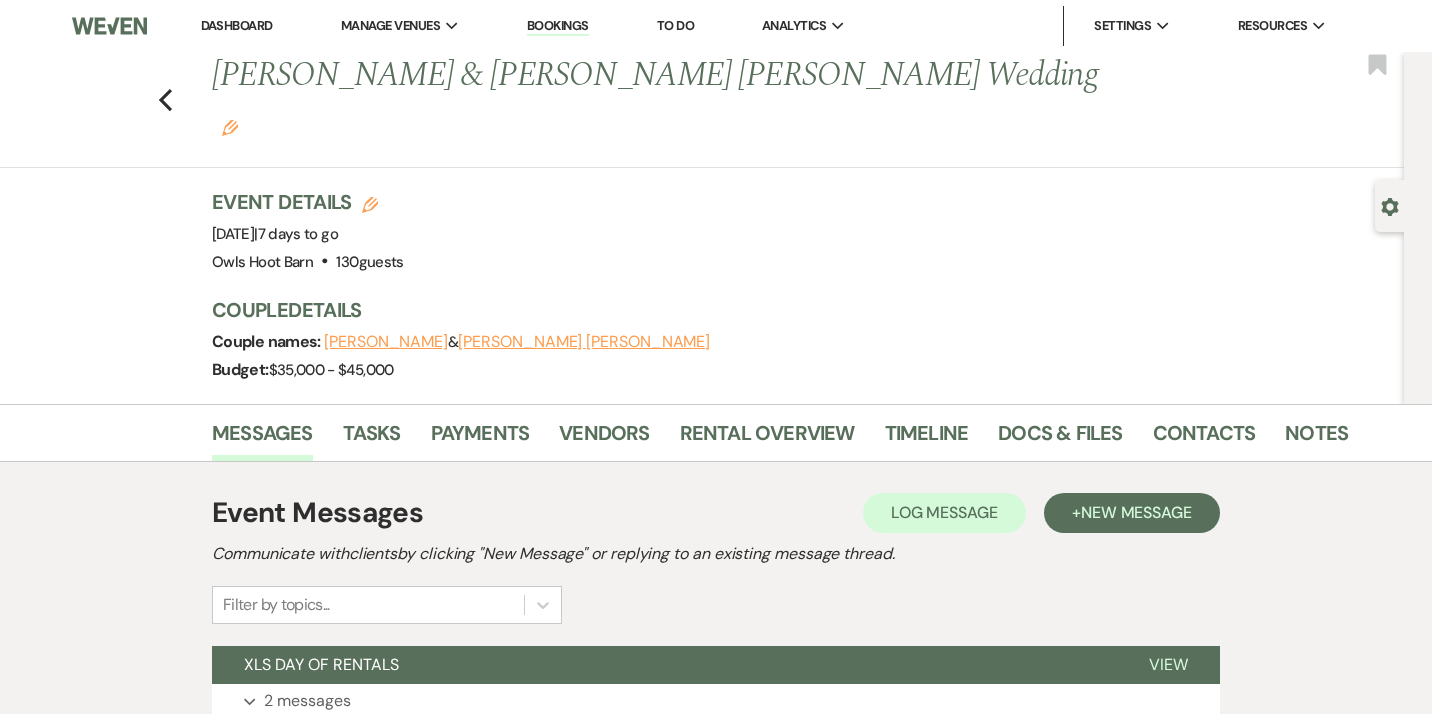 scroll, scrollTop: 0, scrollLeft: 0, axis: both 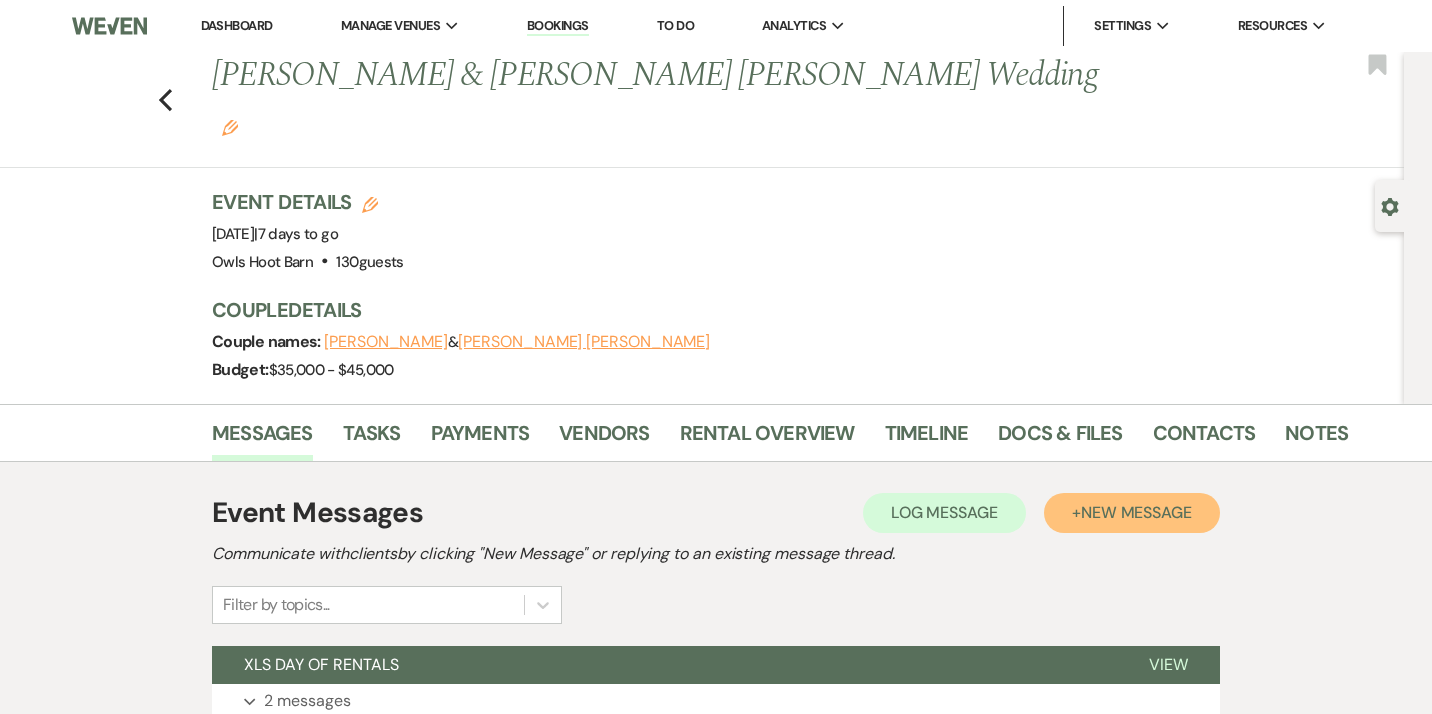 click on "New Message" at bounding box center [1136, 512] 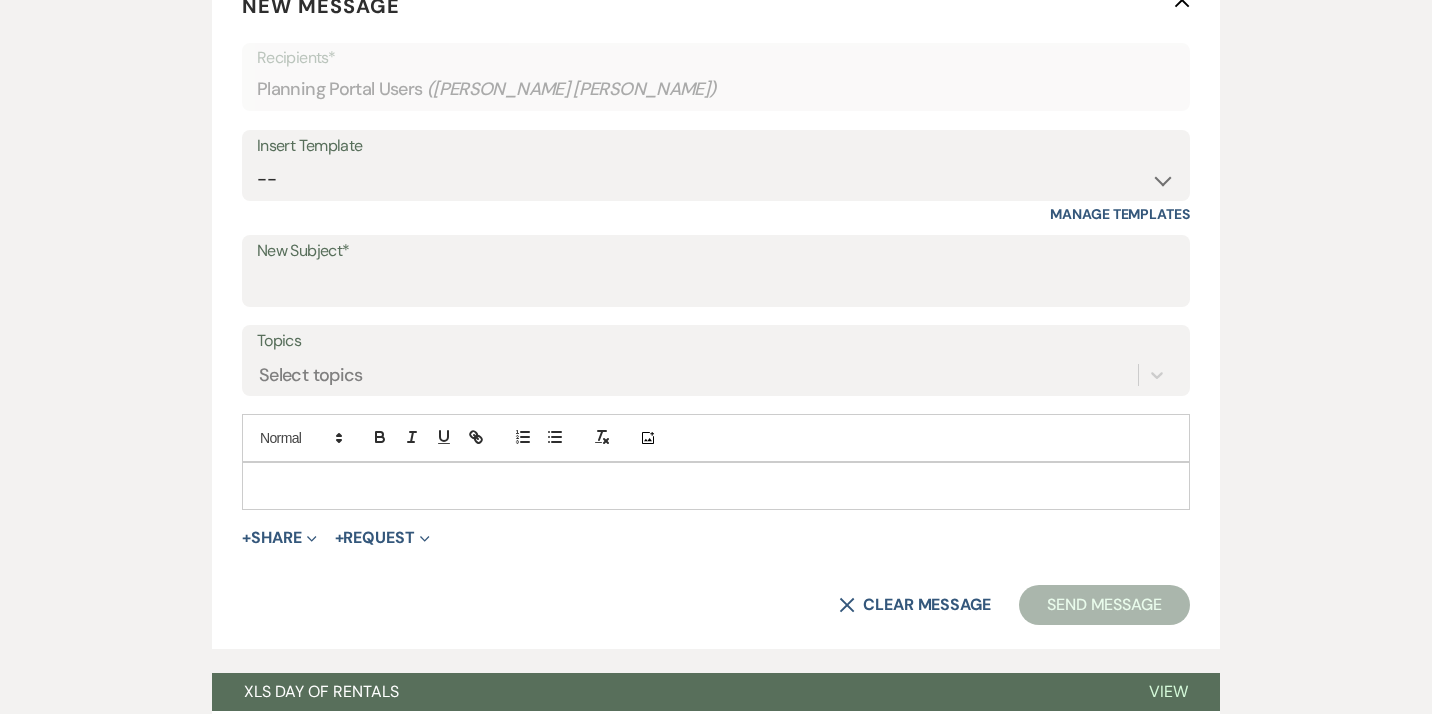 scroll, scrollTop: 724, scrollLeft: 0, axis: vertical 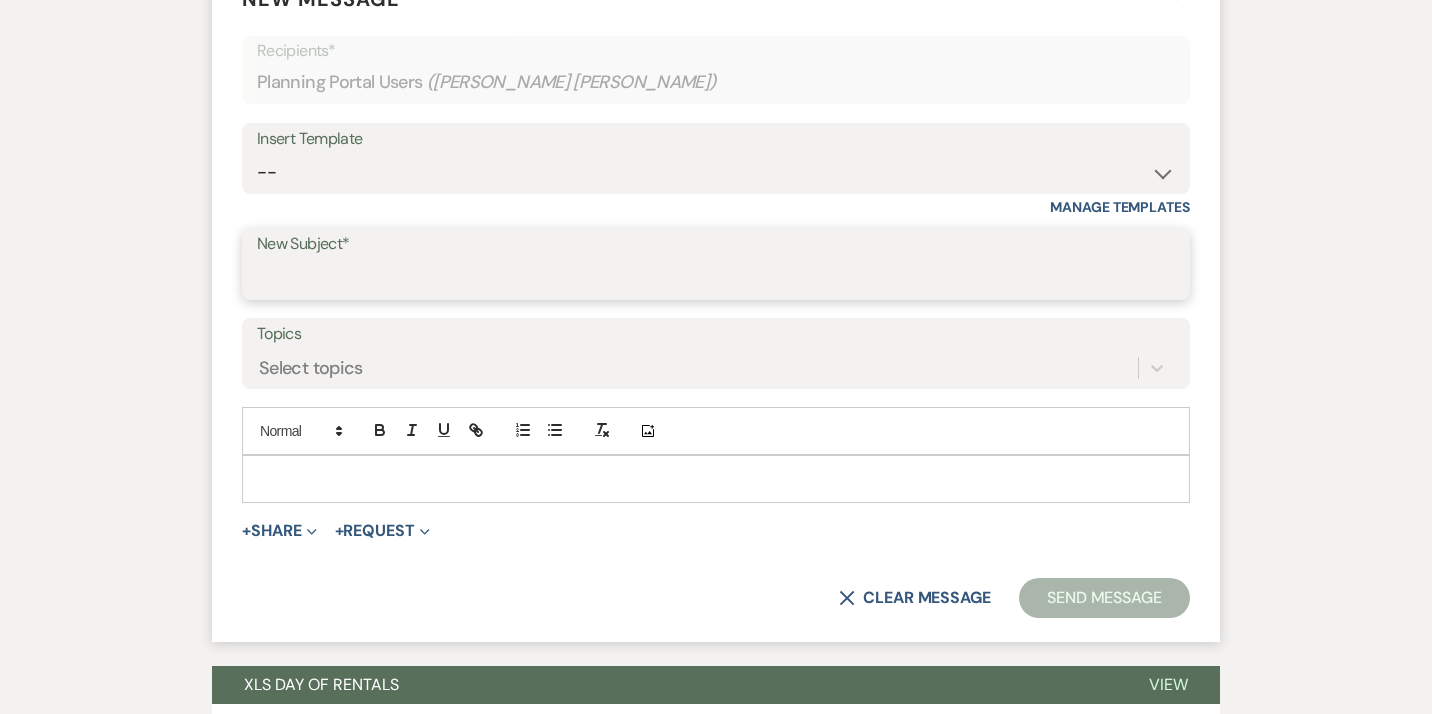 click on "New Subject*" at bounding box center [716, 278] 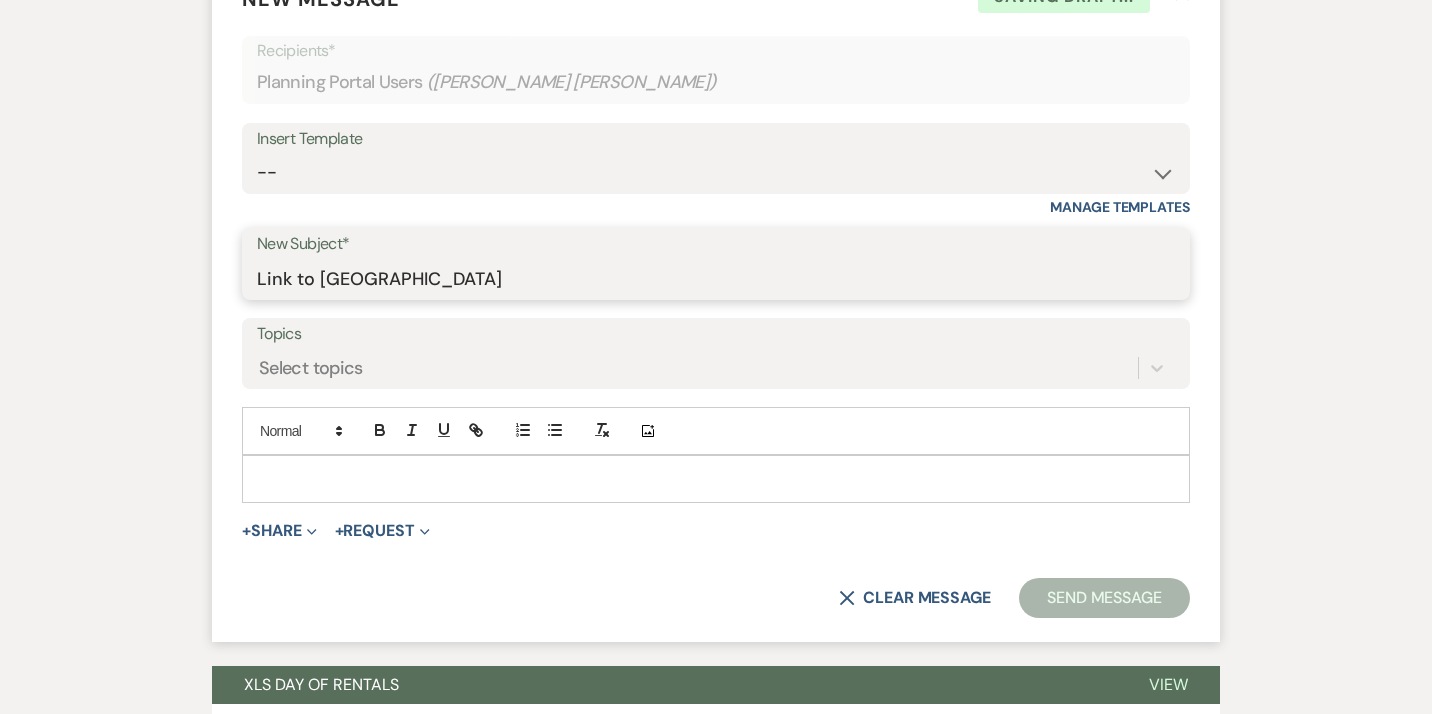 type on "Link to [GEOGRAPHIC_DATA]" 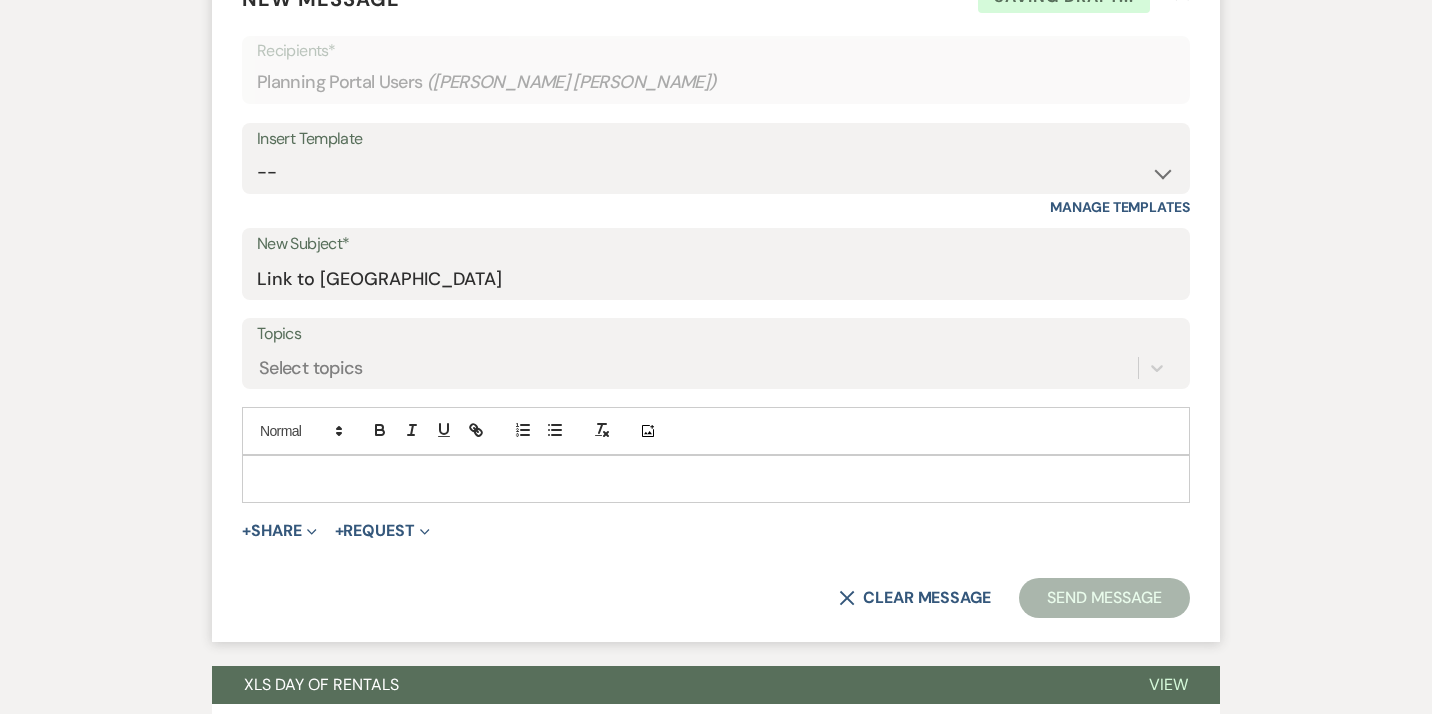 click at bounding box center (716, 479) 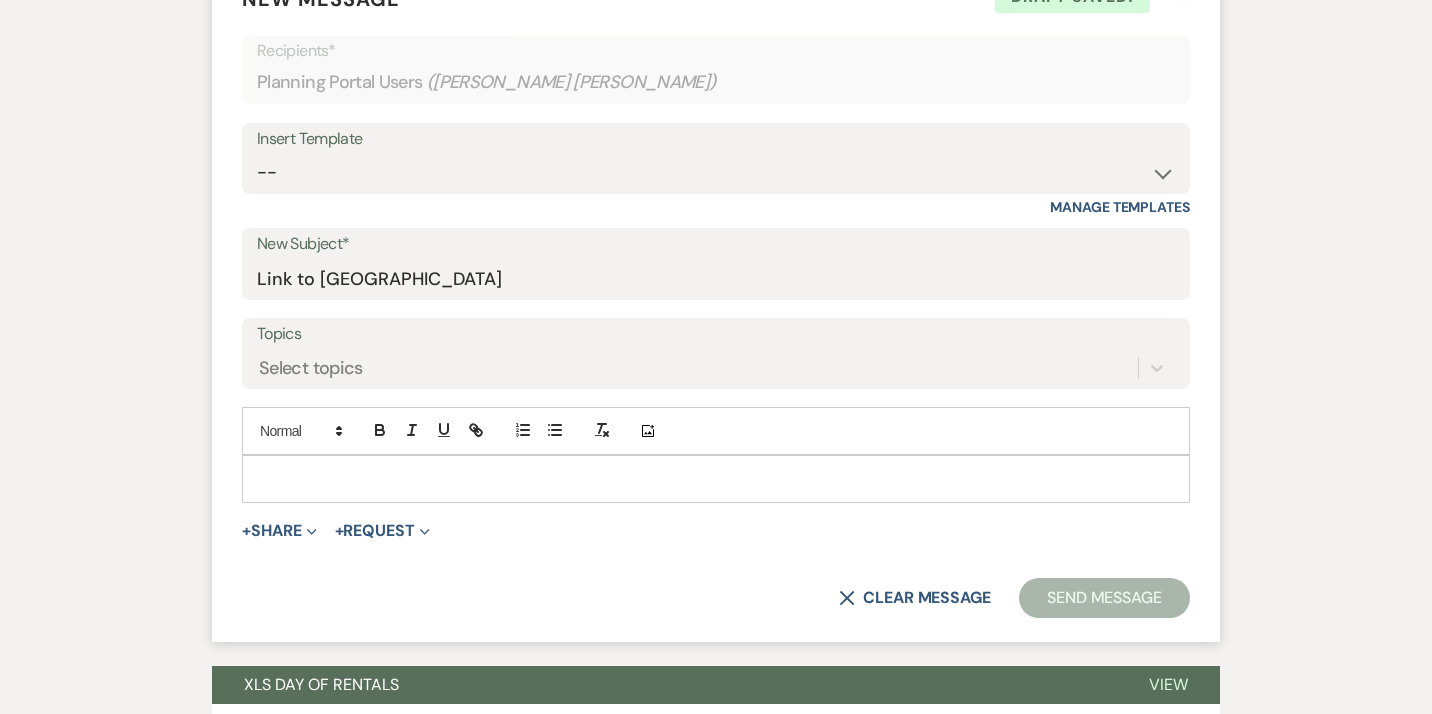 type 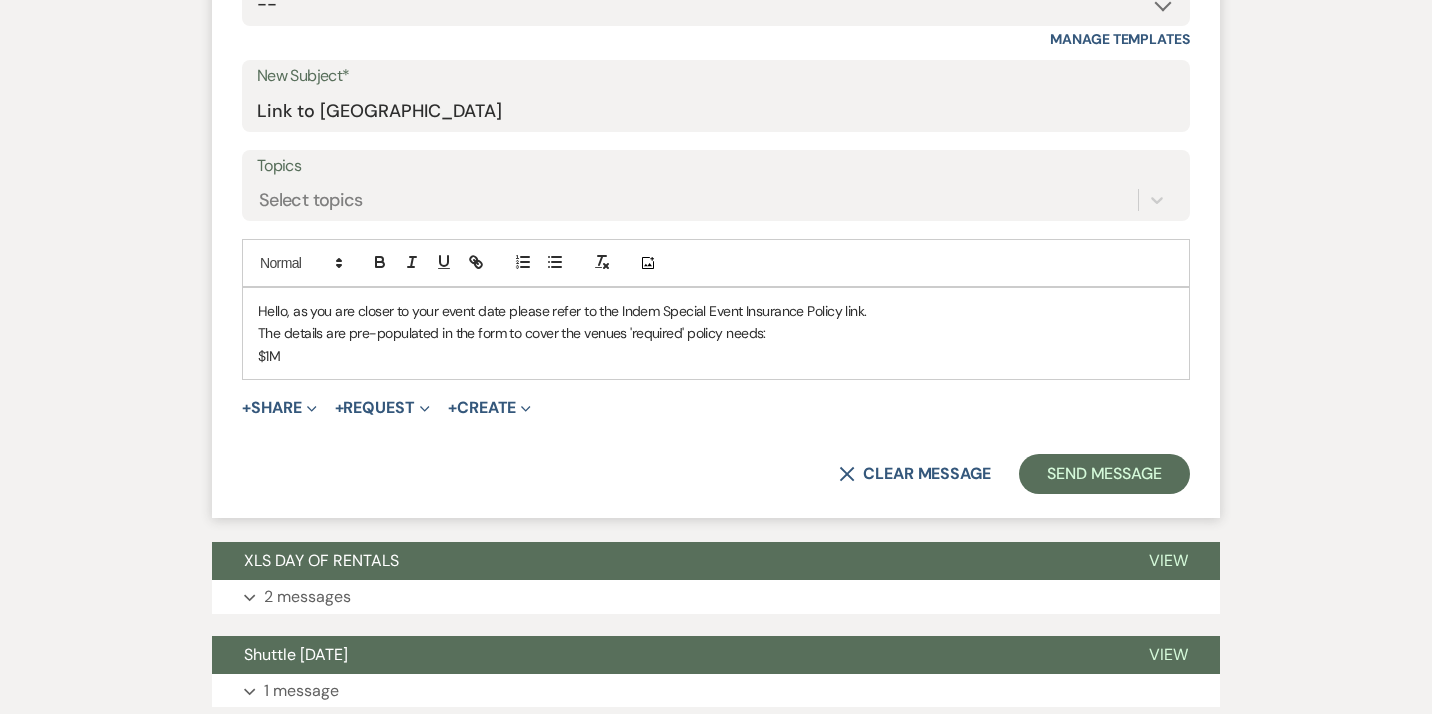 scroll, scrollTop: 891, scrollLeft: 0, axis: vertical 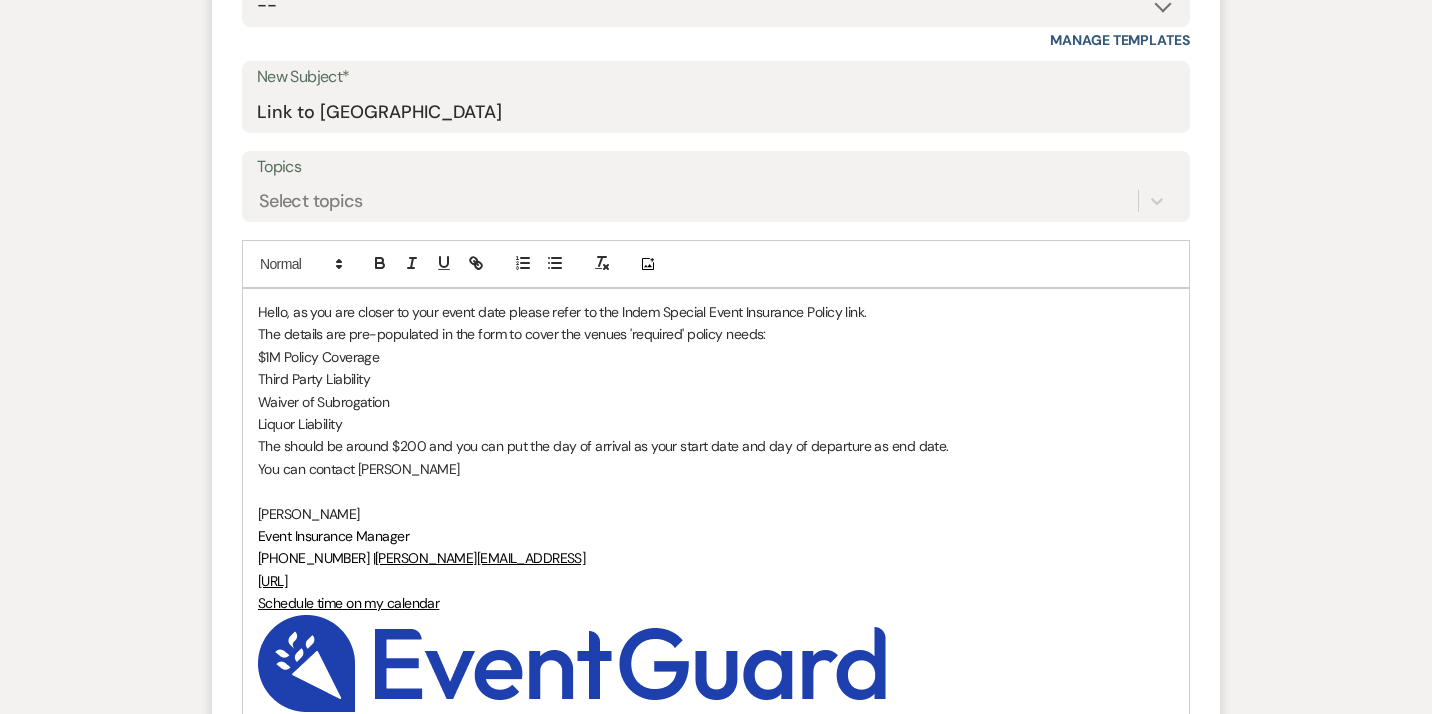 drag, startPoint x: 448, startPoint y: 418, endPoint x: 357, endPoint y: 414, distance: 91.08787 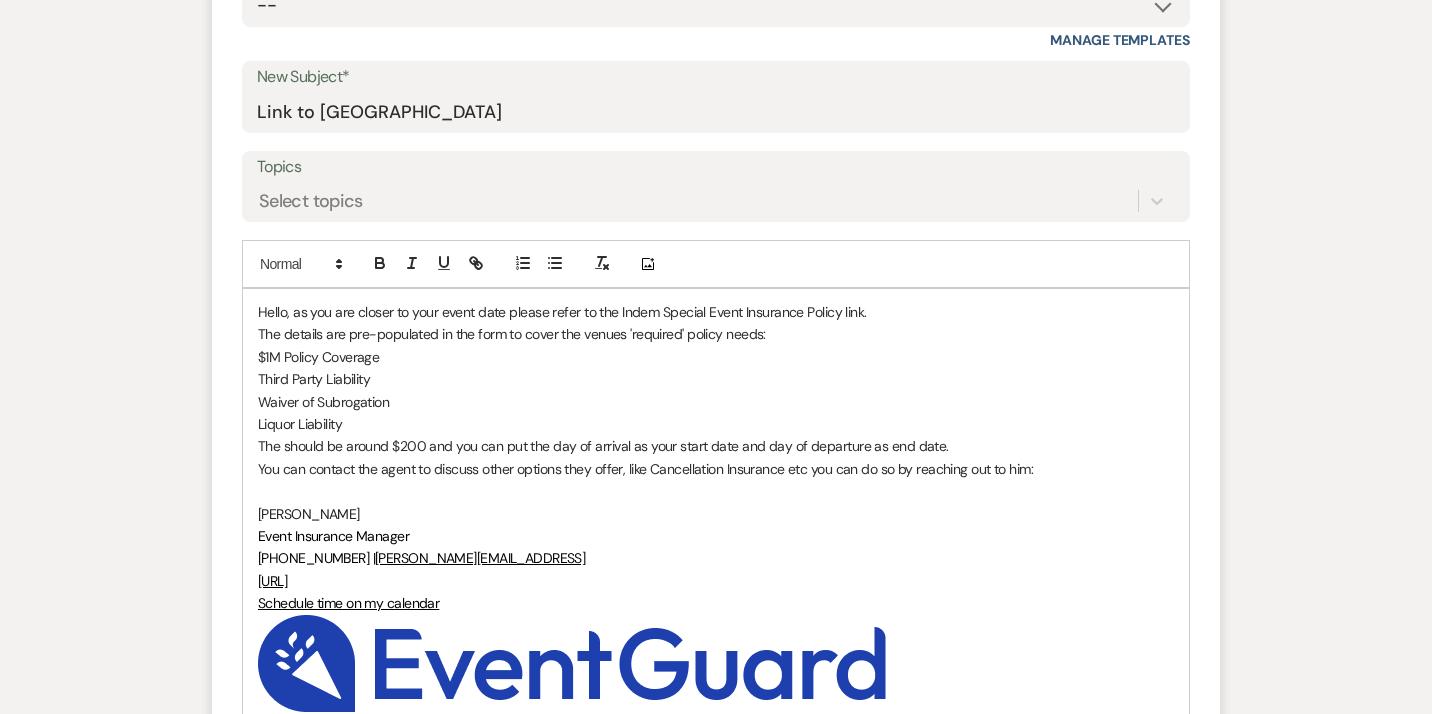 click on "The should be around $200 and you can put the day of arrival as your start date and day of departure as end date." at bounding box center (716, 446) 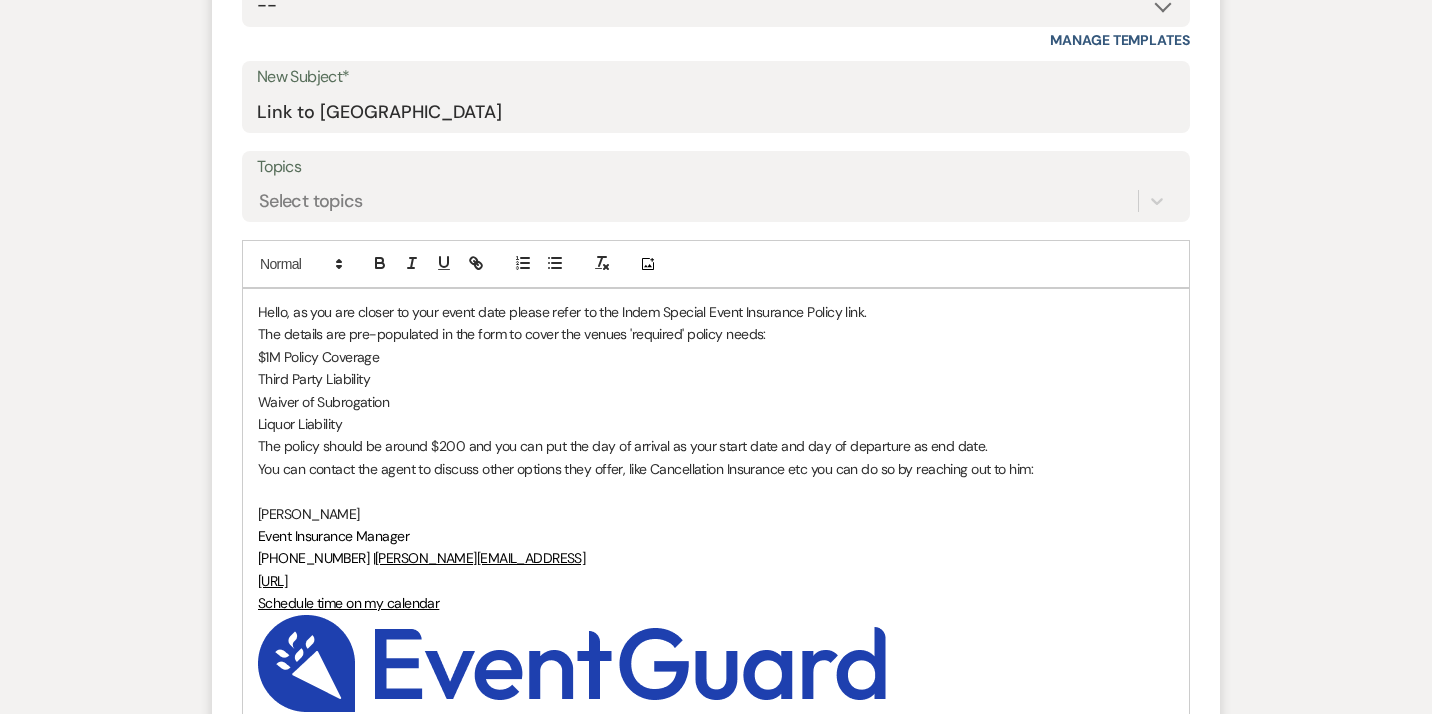 click on "Hello, as you are closer to your event date please refer to the Indem Special Event Insurance Policy link." at bounding box center (716, 312) 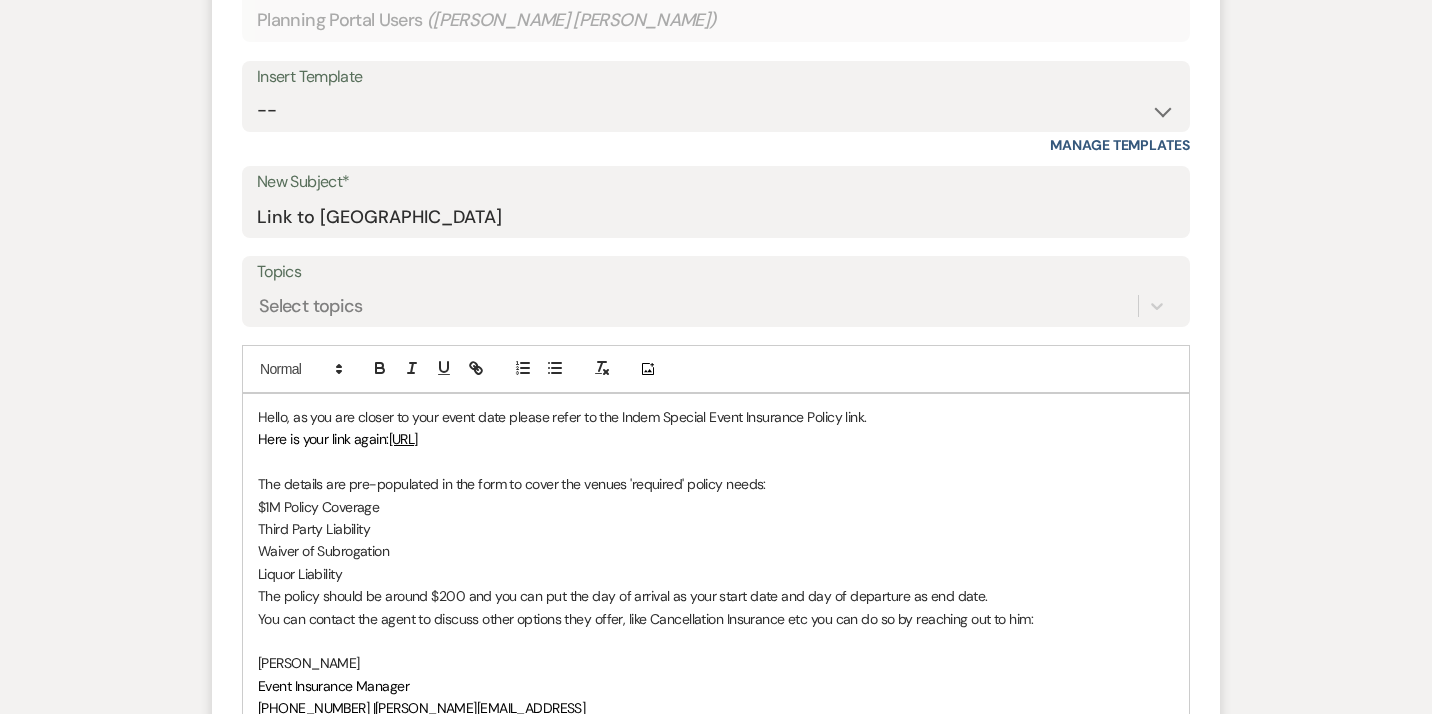 scroll, scrollTop: 788, scrollLeft: 0, axis: vertical 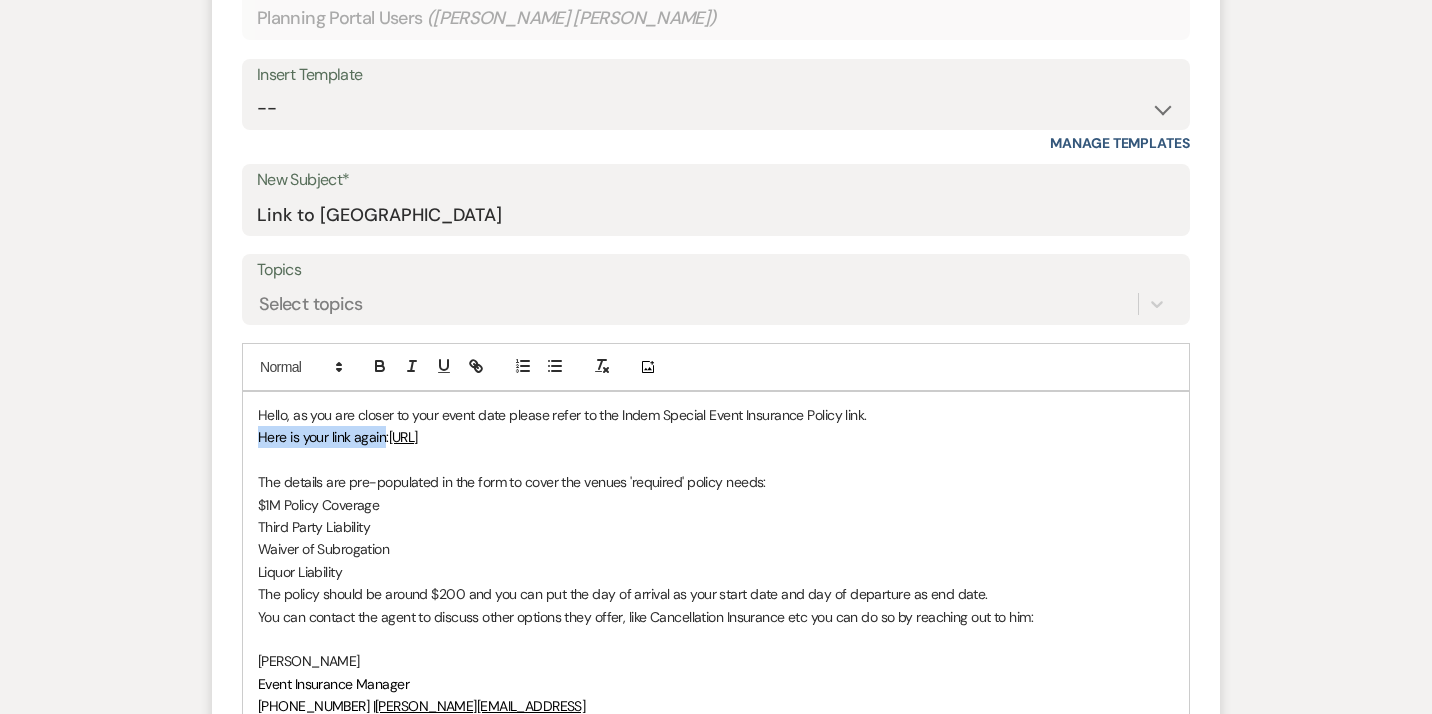 drag, startPoint x: 386, startPoint y: 389, endPoint x: 254, endPoint y: 387, distance: 132.01515 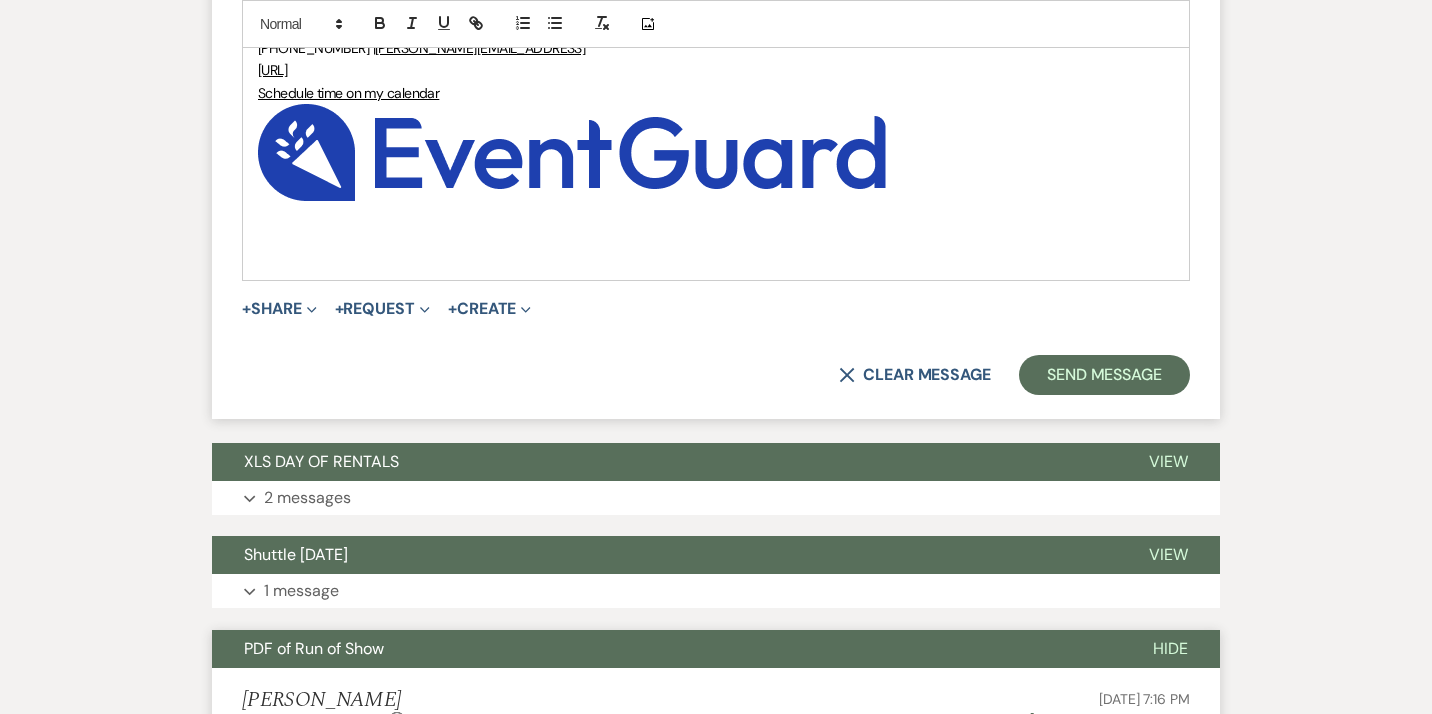 scroll, scrollTop: 1439, scrollLeft: 0, axis: vertical 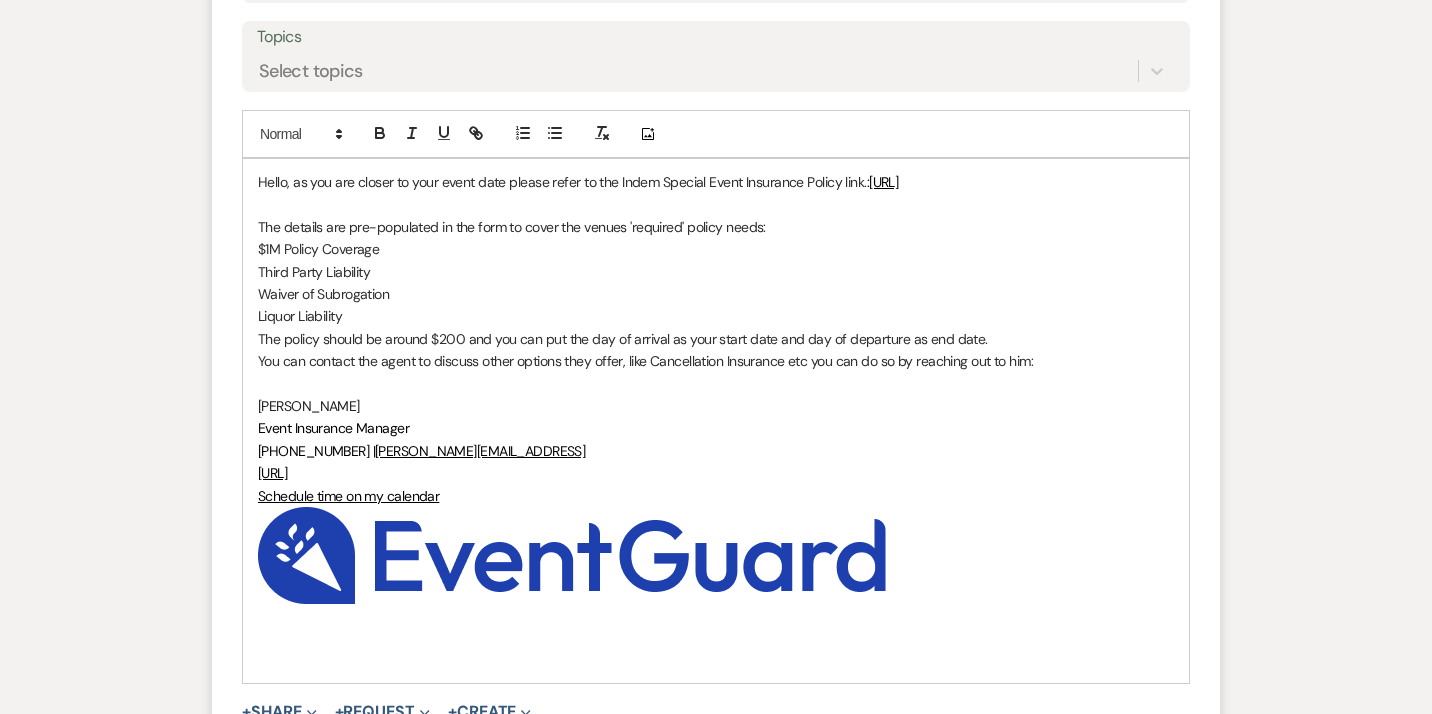 click on "The policy should be around $200 and you can put the day of arrival as your start date and day of departure as end date." at bounding box center (716, 339) 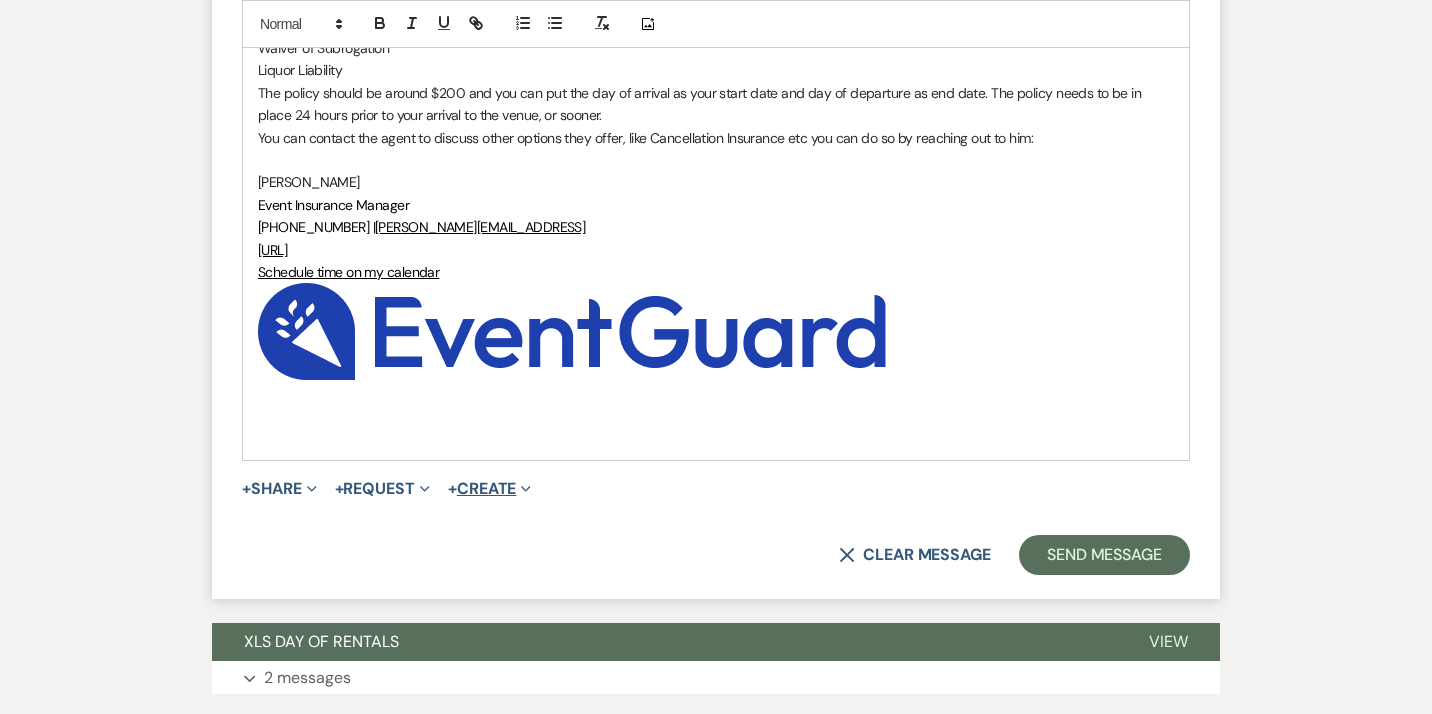 click on "+  Create Expand" at bounding box center [489, 489] 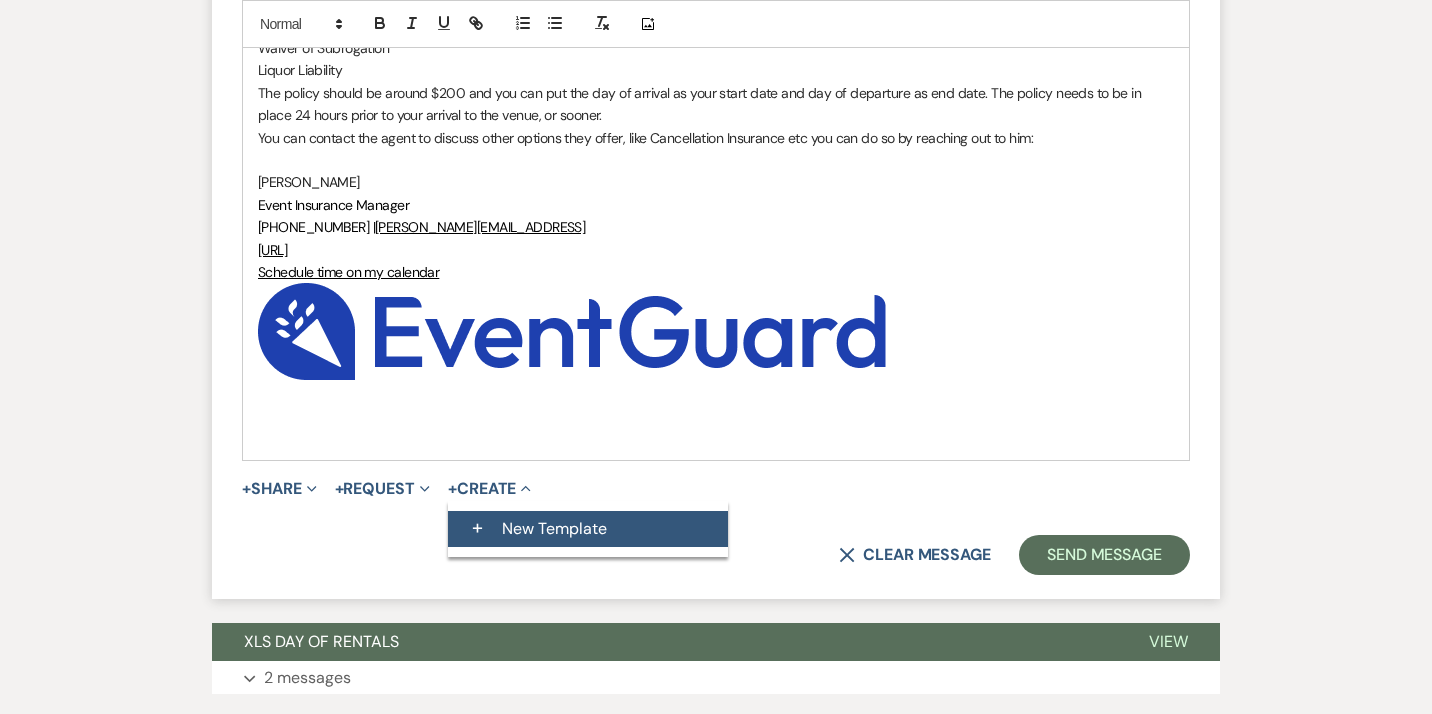 click on "+ New Template" at bounding box center [588, 529] 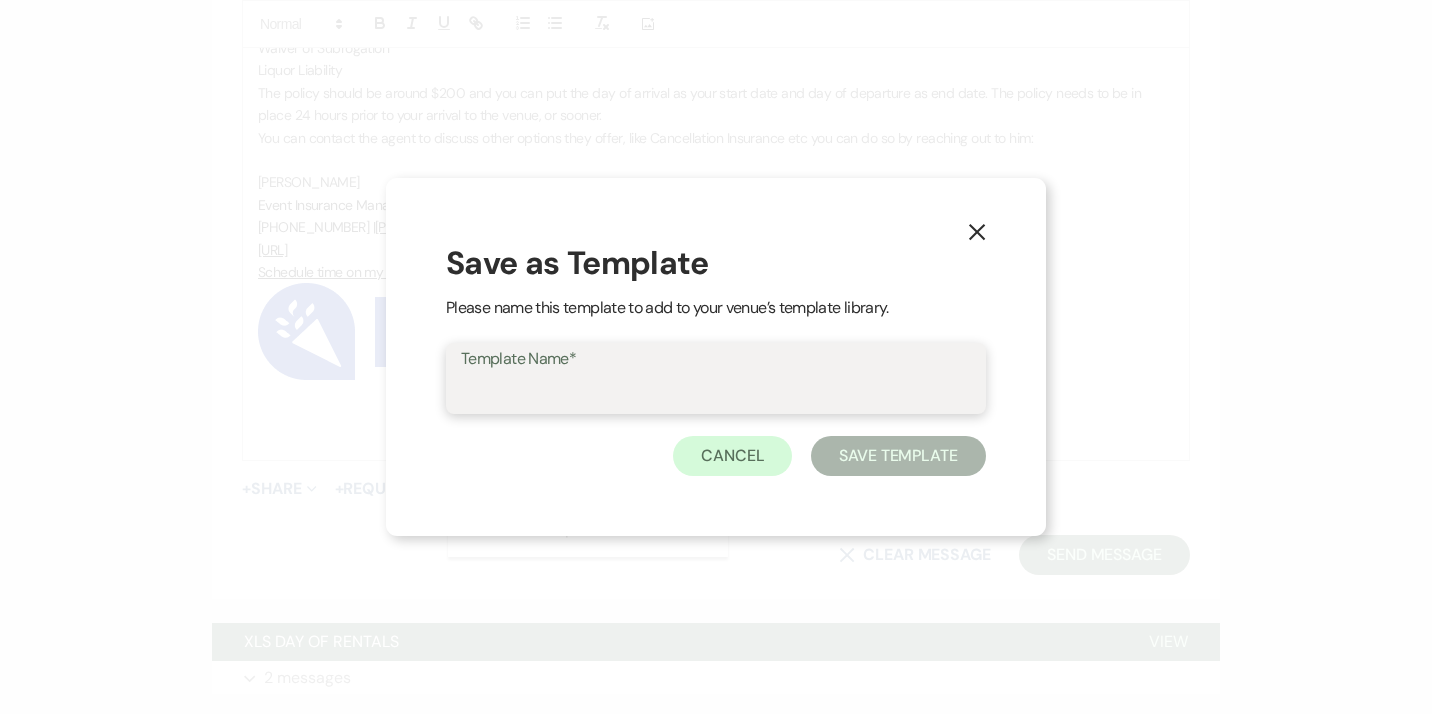 click on "Template Name*" at bounding box center (716, 392) 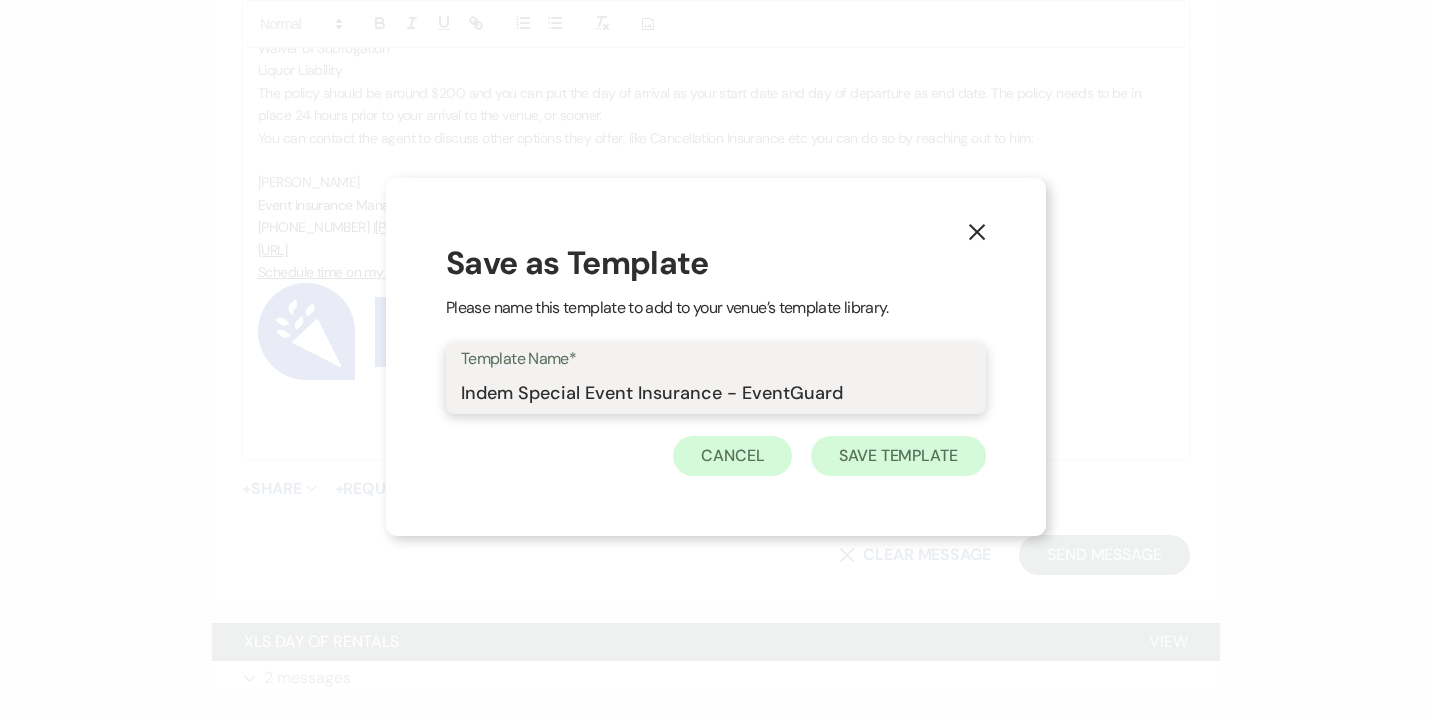type on "Indem Special Event Insurance - EventGuard" 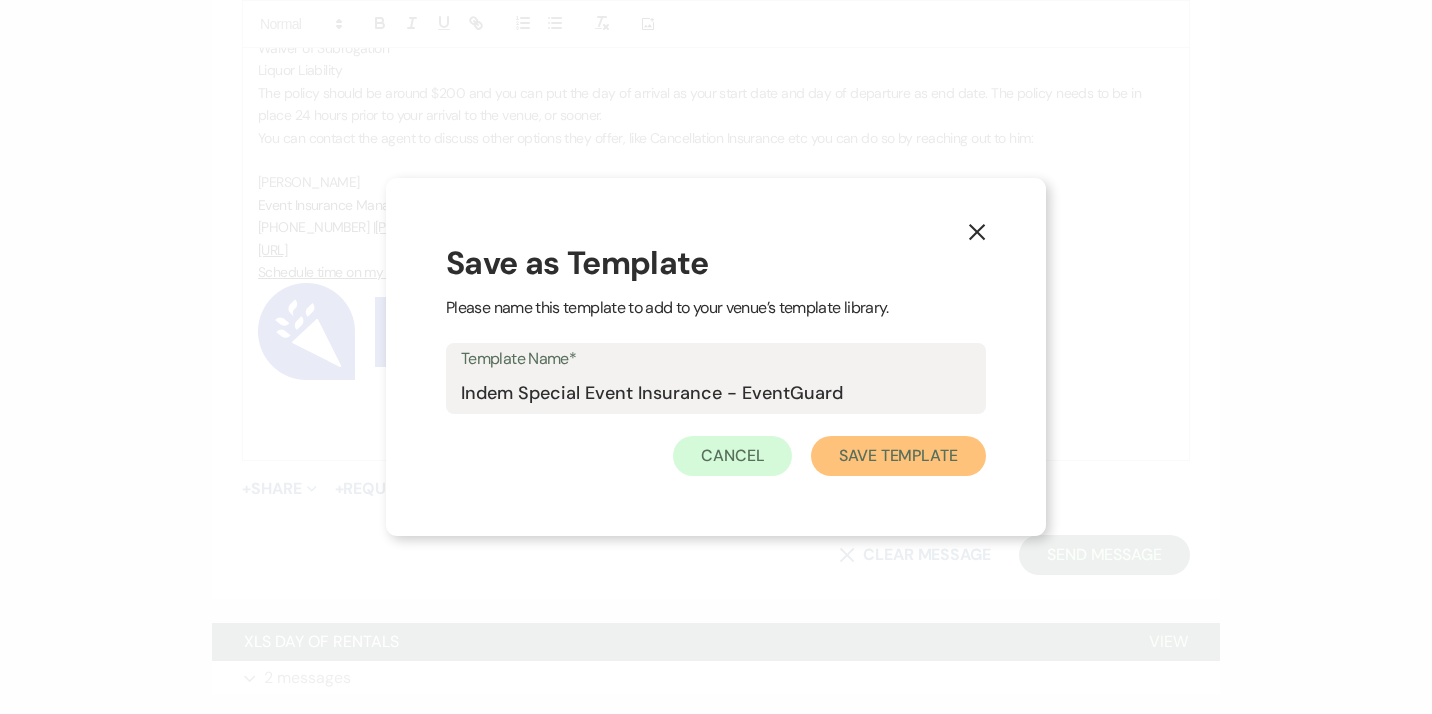 click on "Save Template" at bounding box center [898, 456] 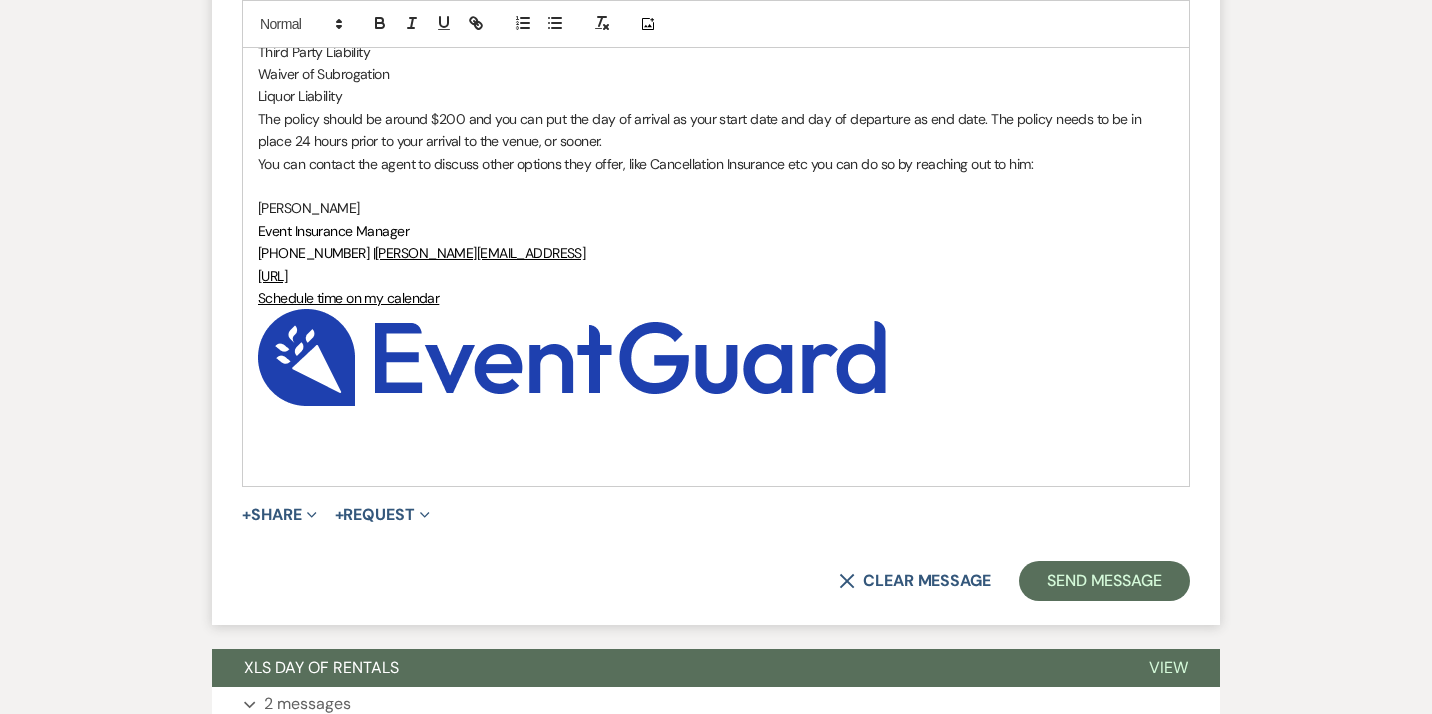 scroll, scrollTop: 1253, scrollLeft: 0, axis: vertical 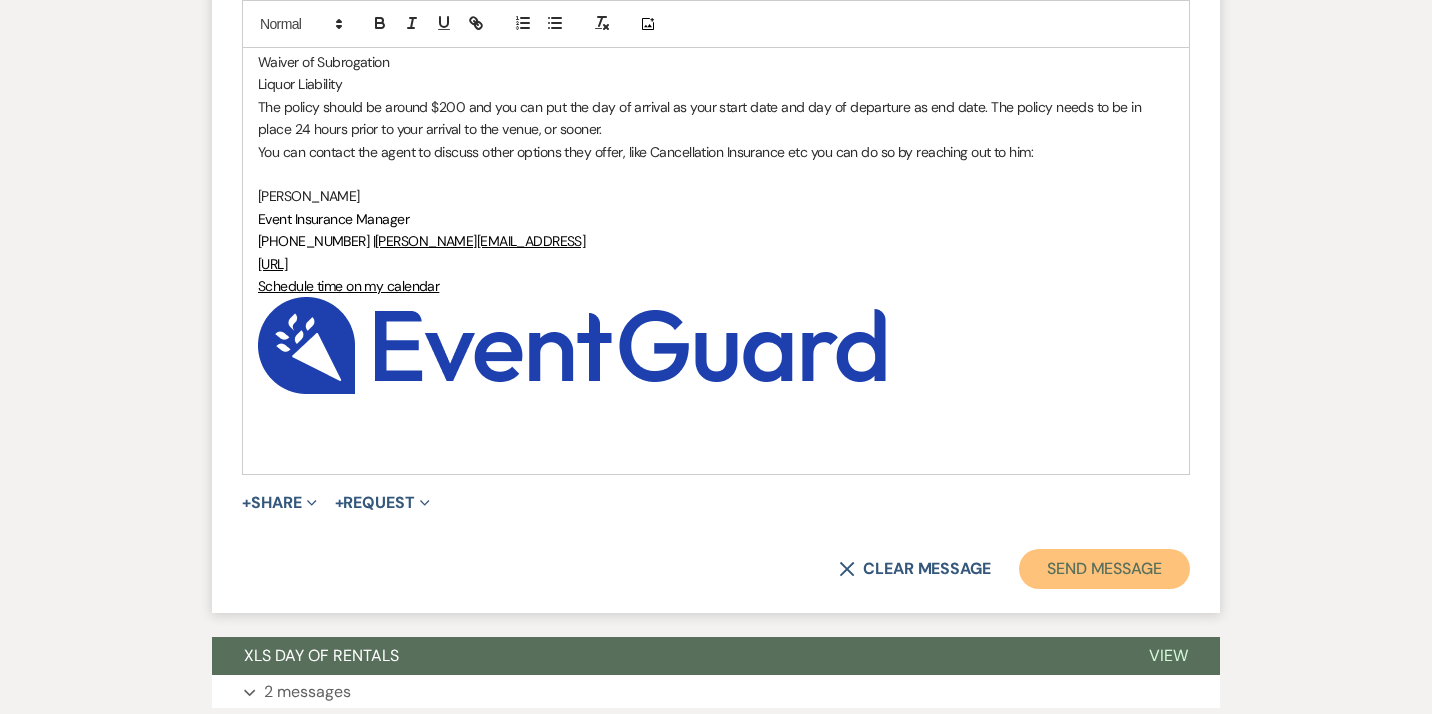 click on "Send Message" at bounding box center [1104, 569] 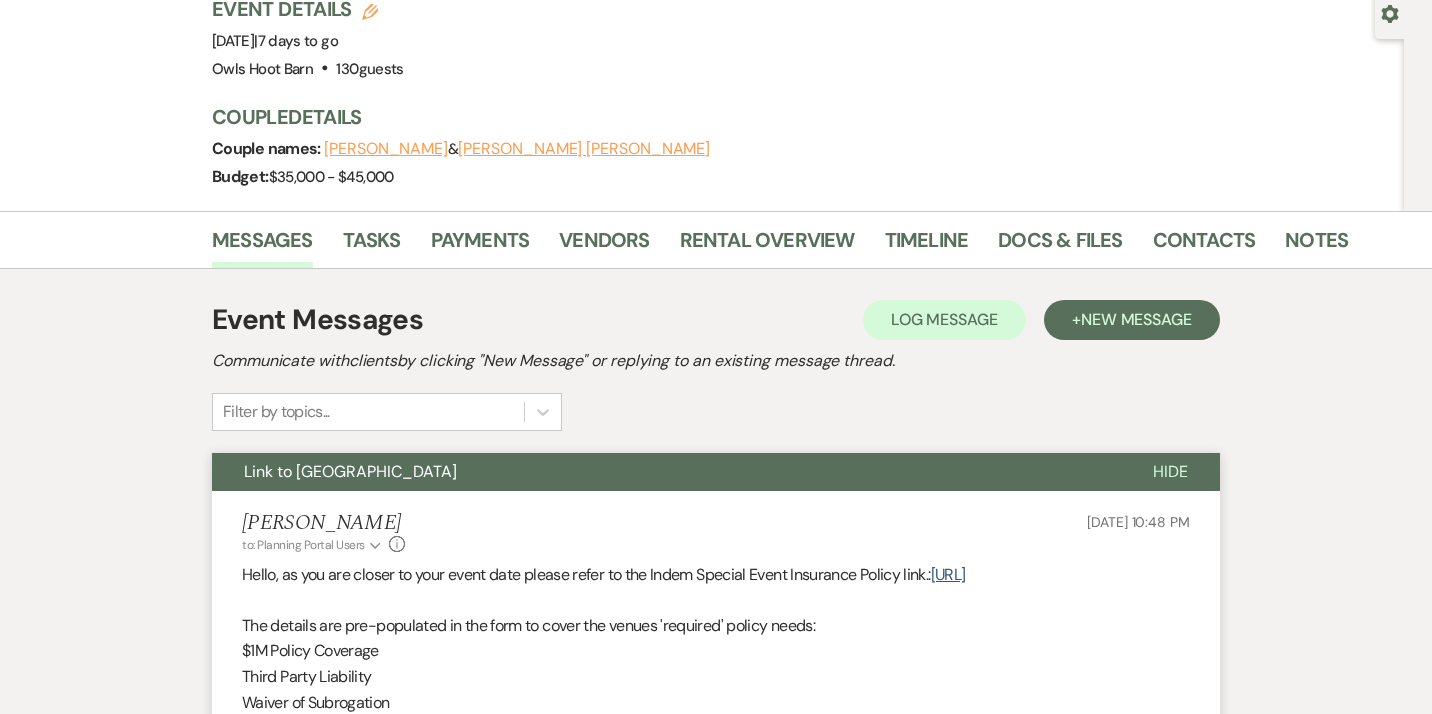 scroll, scrollTop: 183, scrollLeft: 0, axis: vertical 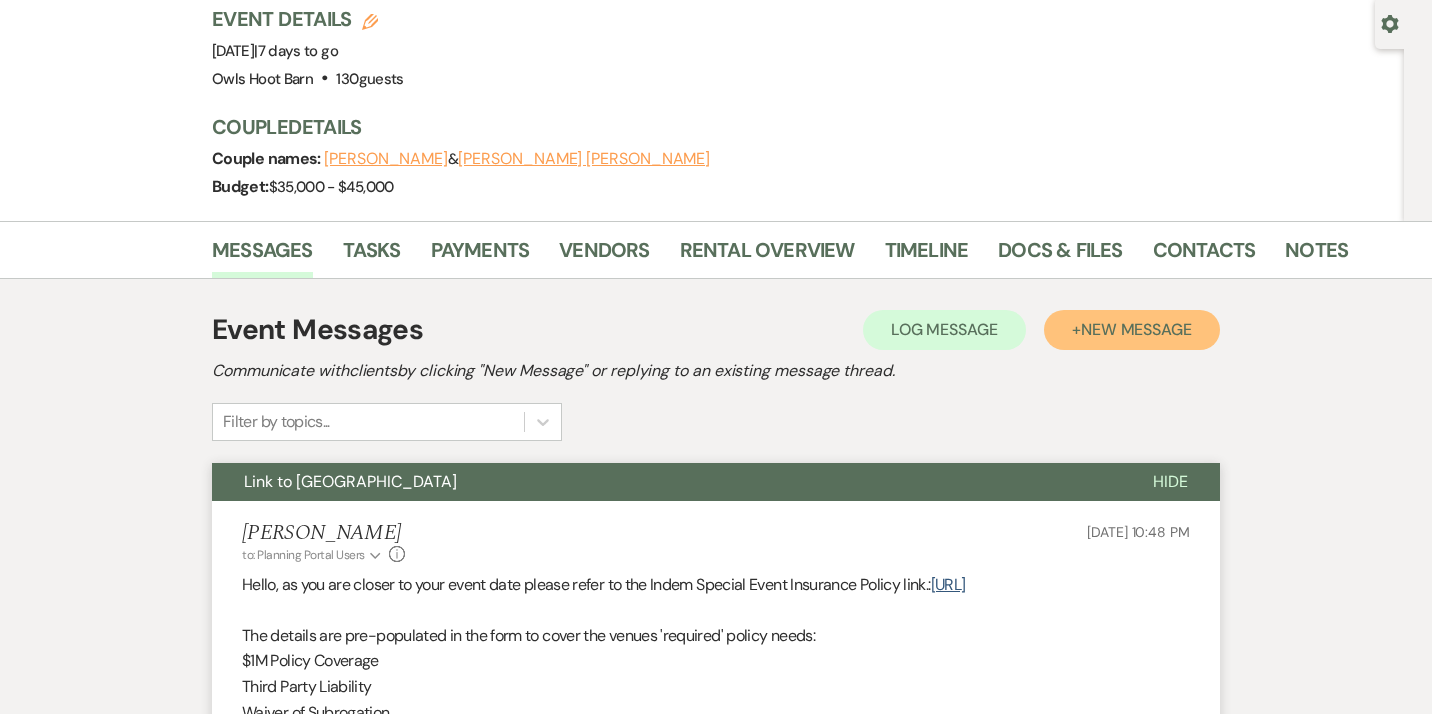 click on "New Message" at bounding box center (1136, 329) 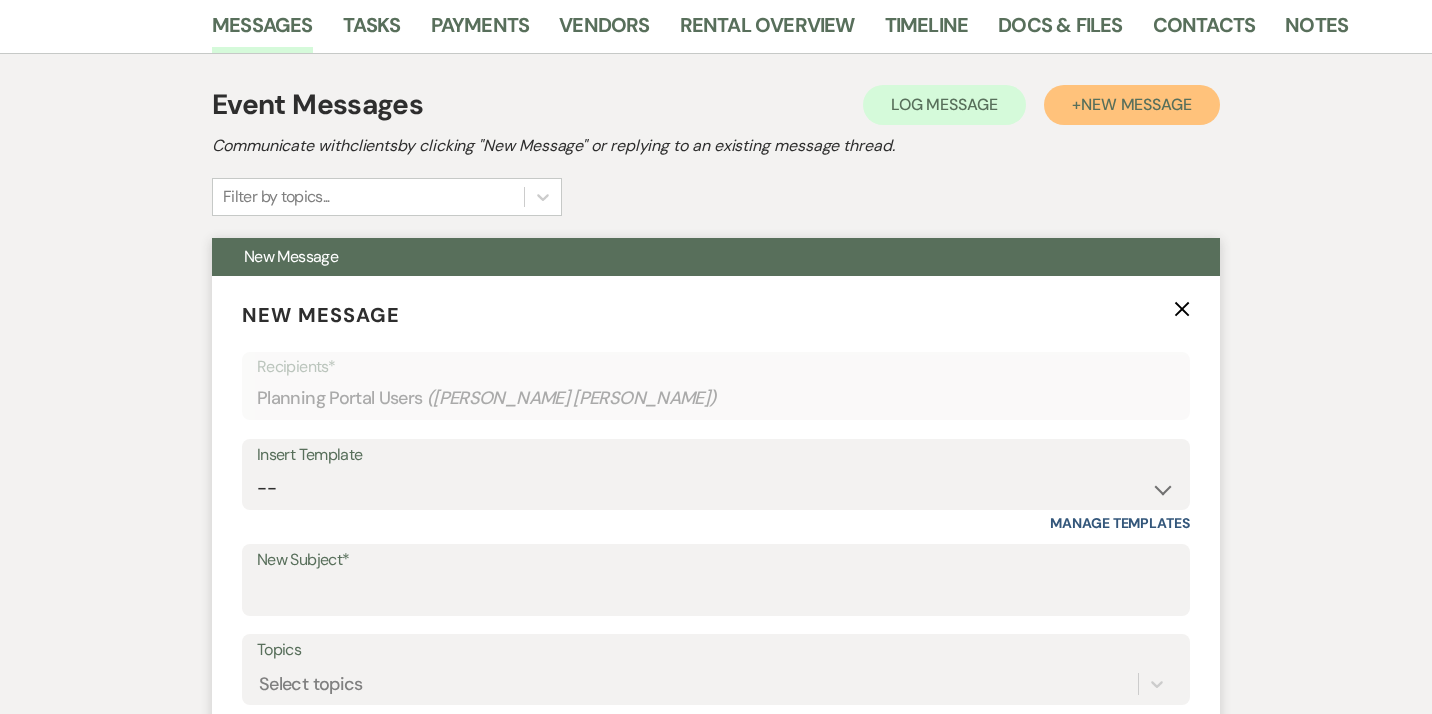 scroll, scrollTop: 428, scrollLeft: 0, axis: vertical 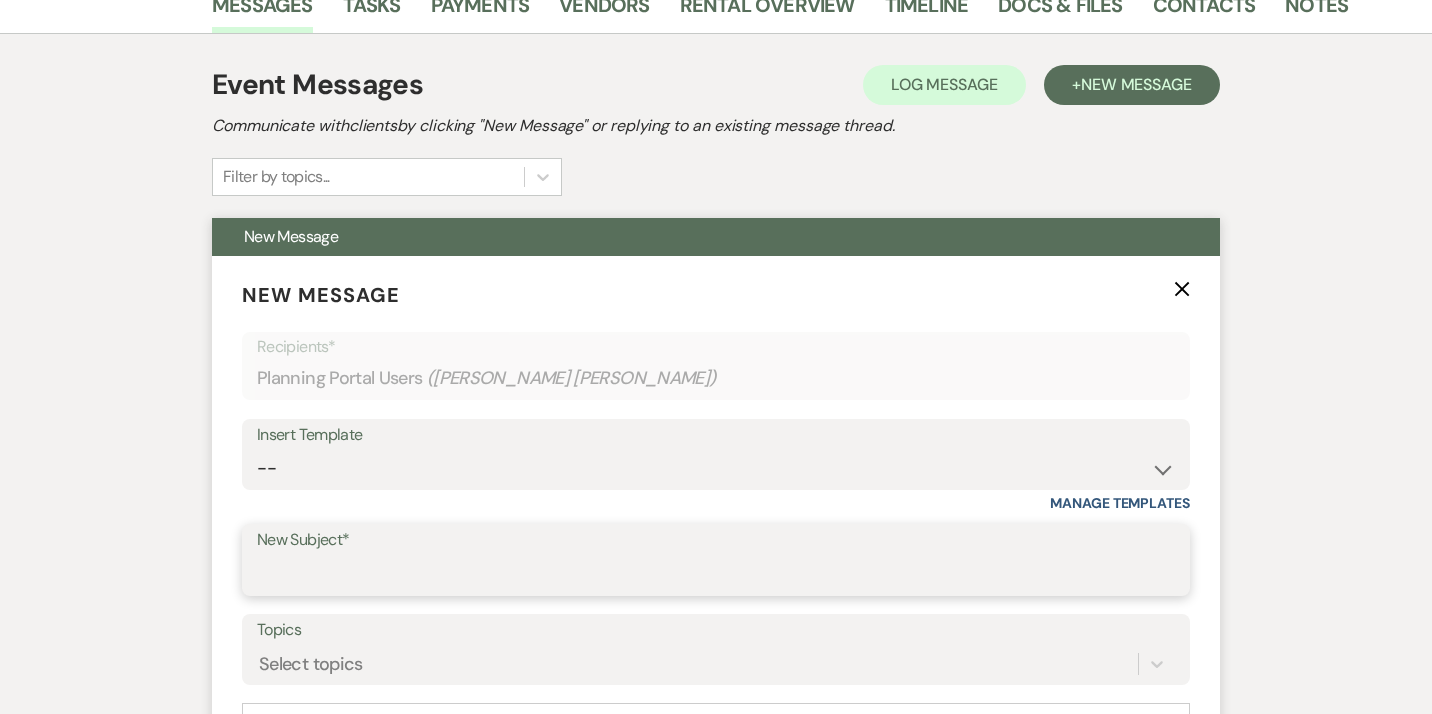 click on "New Subject*" at bounding box center [716, 574] 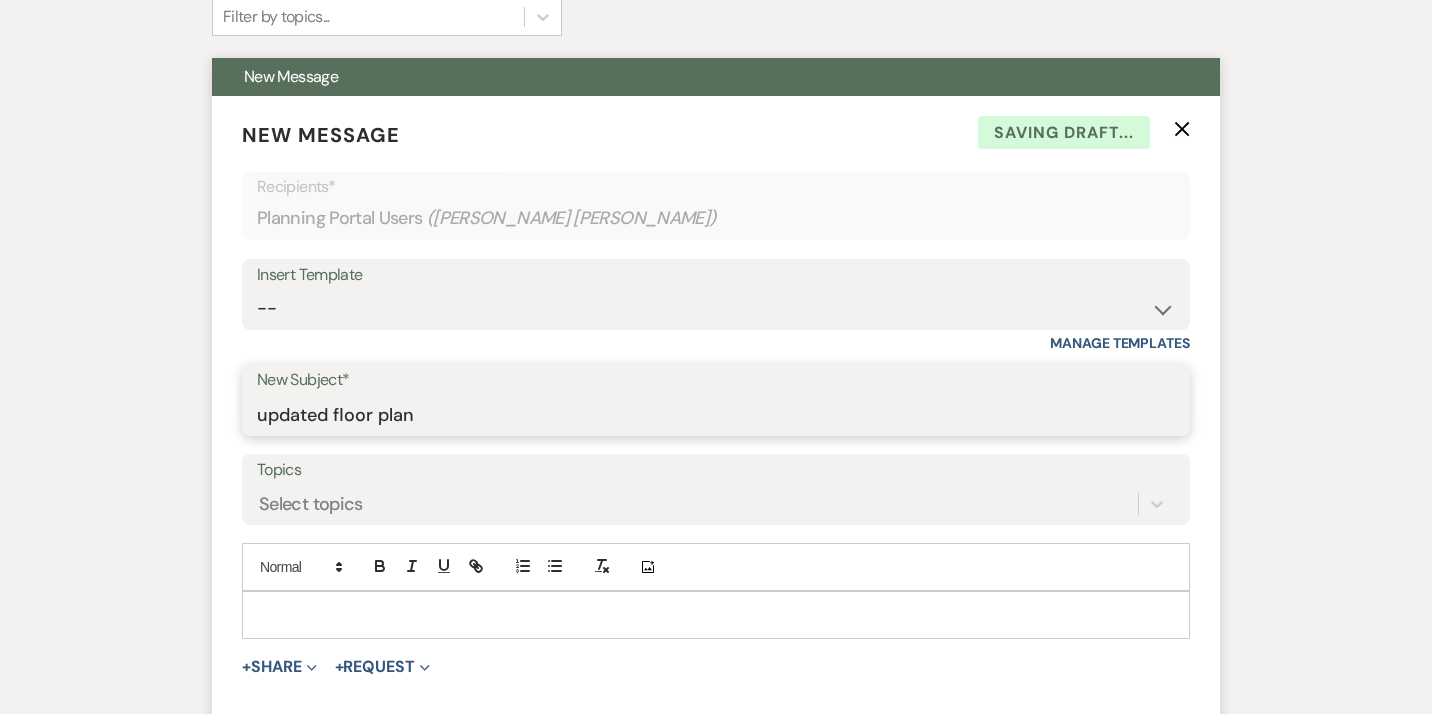 scroll, scrollTop: 620, scrollLeft: 0, axis: vertical 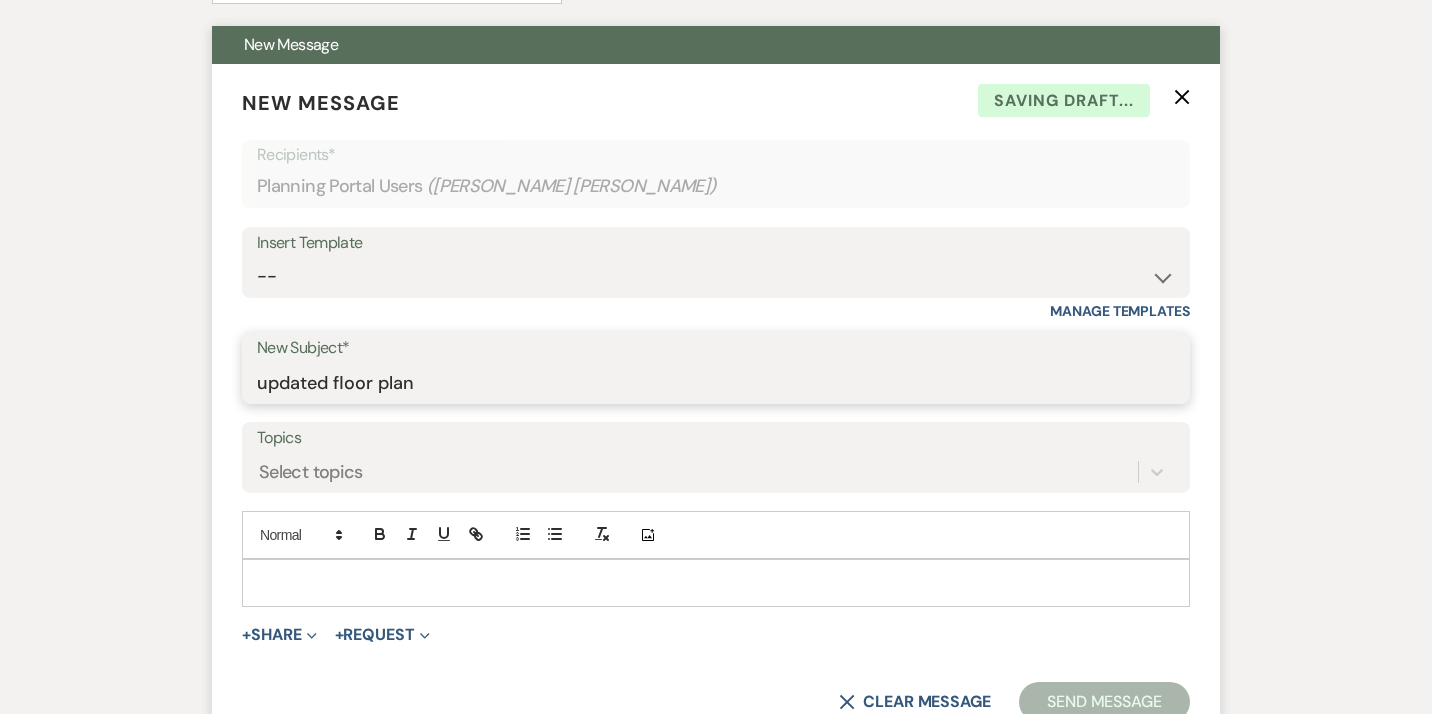 type on "updated floor plan" 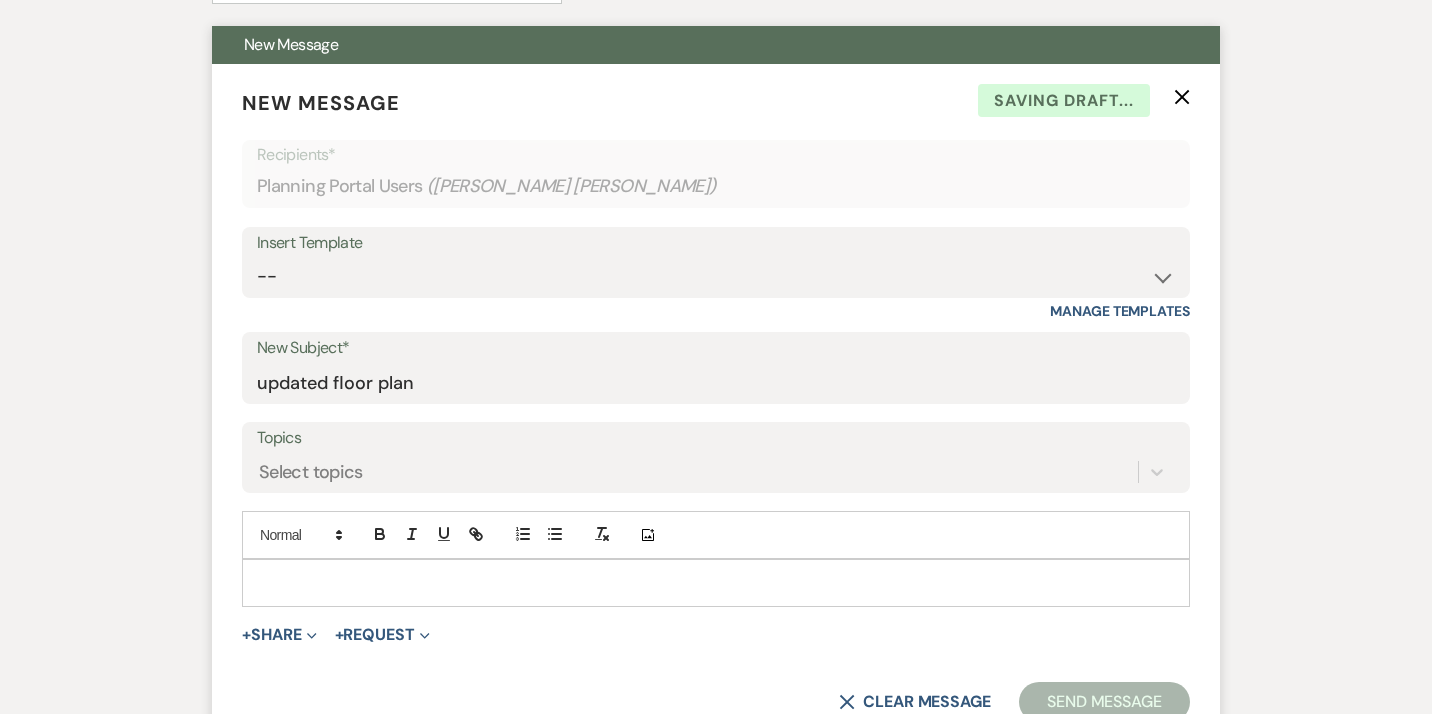 click at bounding box center (716, 583) 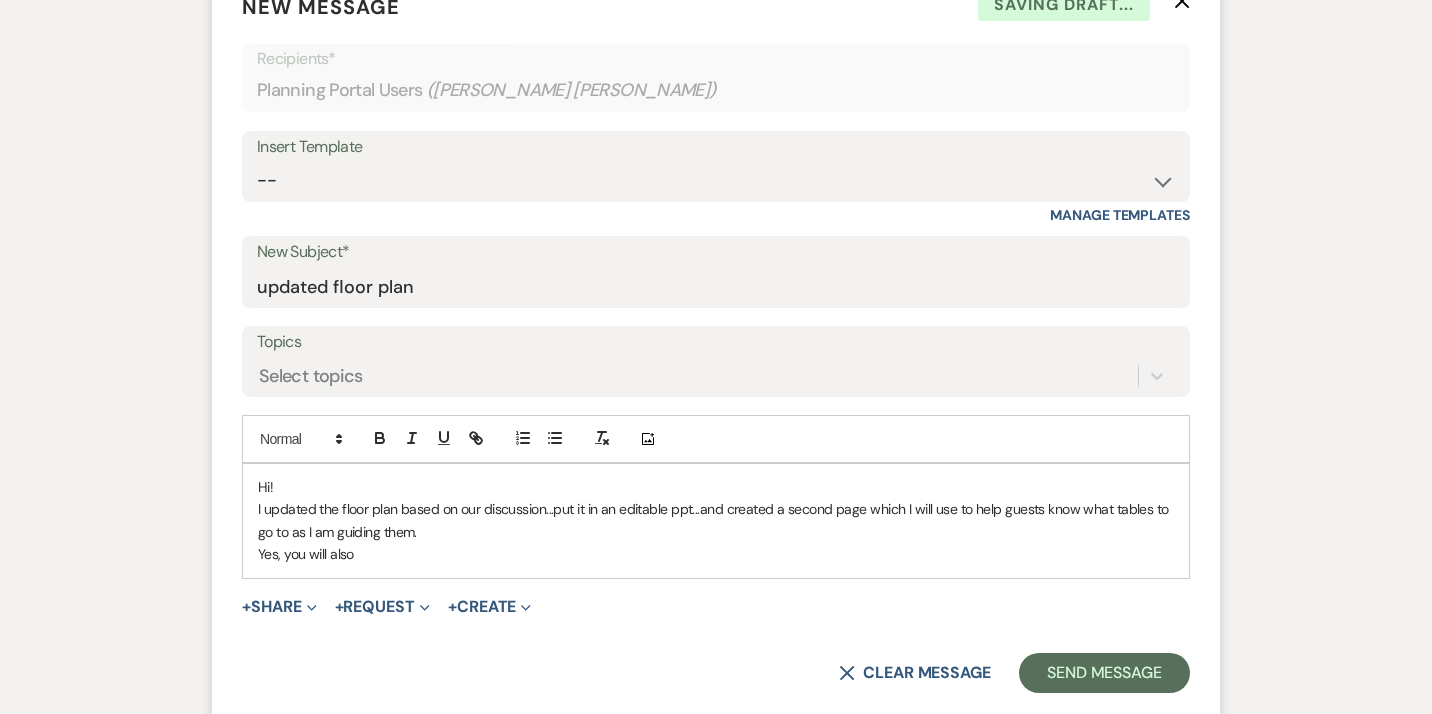 scroll, scrollTop: 728, scrollLeft: 0, axis: vertical 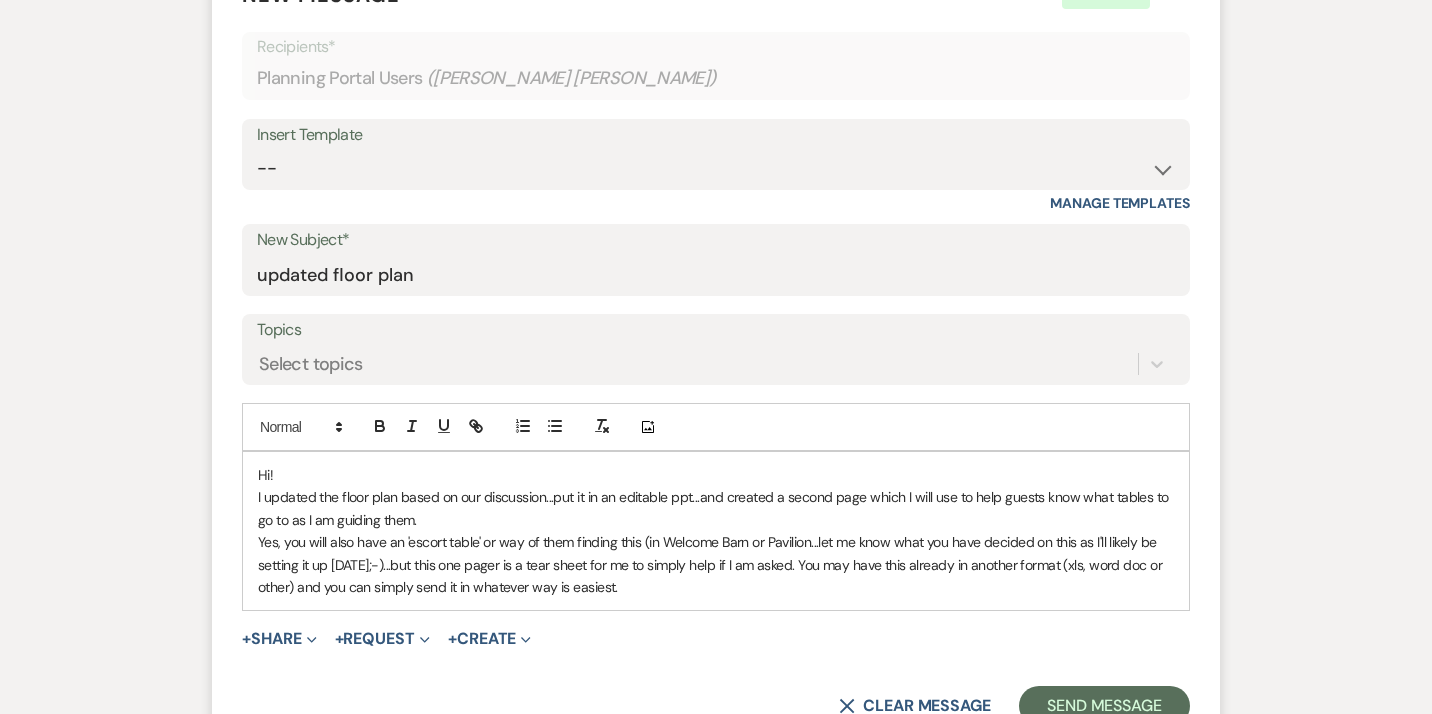 click on "I updated the floor plan based on our discussion...put it in an editable ppt...and created a second page which I will use to help guests know what tables to go to as I am guiding them." at bounding box center [716, 508] 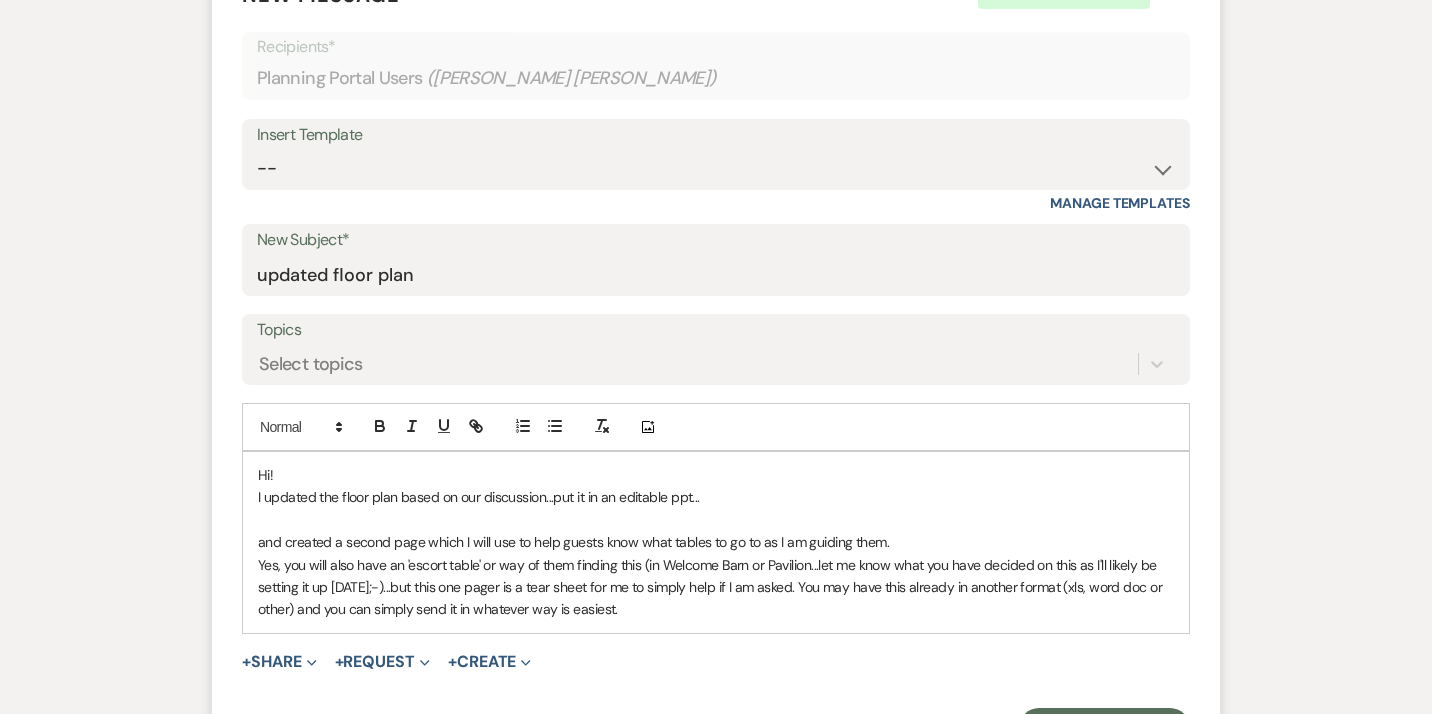 click on "I updated the floor plan based on our discussion...put it in an editable ppt..." at bounding box center (716, 497) 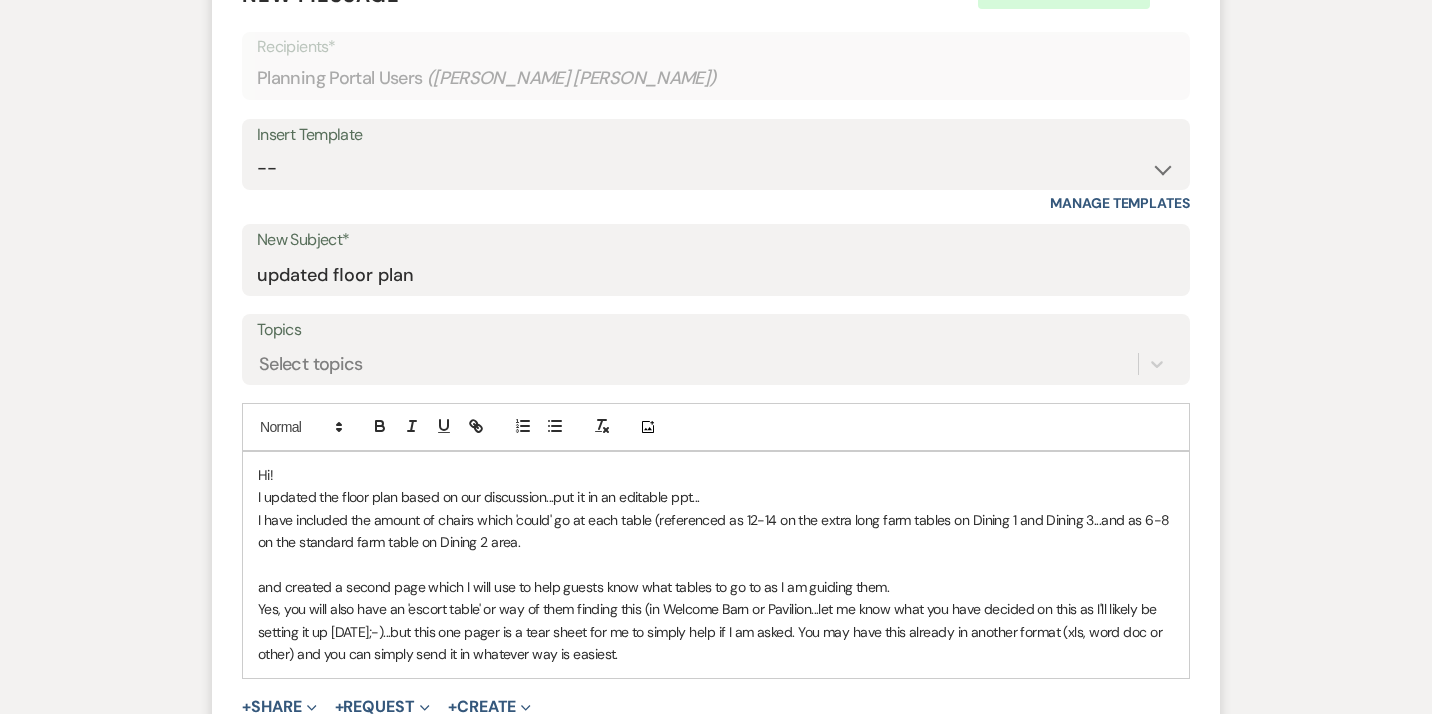 click on "I have included the amount of chairs which 'could' go at each table (referenced as 12-14 on the extra long farm tables on Dining 1 and Dining 3...and as 6-8 on the standard farm table on Dining 2 area." at bounding box center [716, 531] 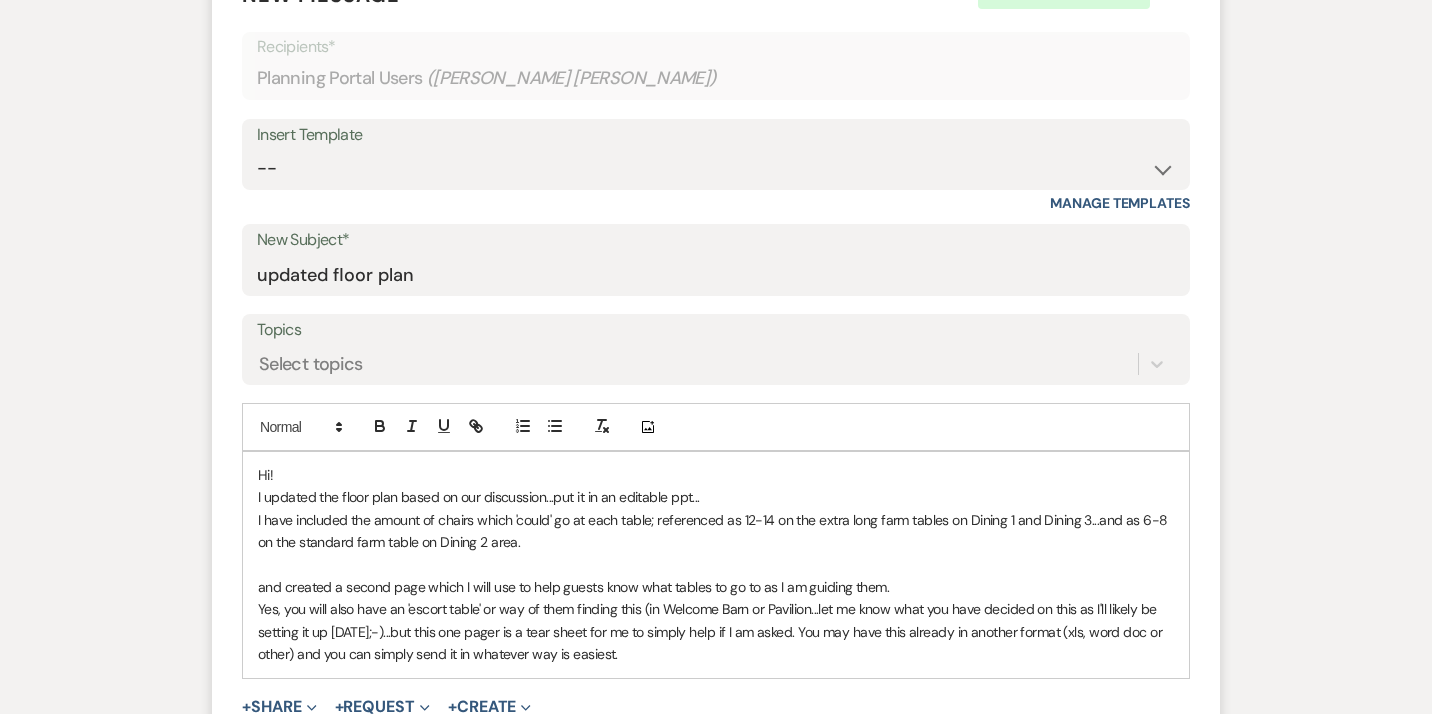 click on "I have included the amount of chairs which 'could' go at each table; referenced as 12-14 on the extra long farm tables on Dining 1 and Dining 3...and as 6-8 on the standard farm table on Dining 2 area." at bounding box center [716, 531] 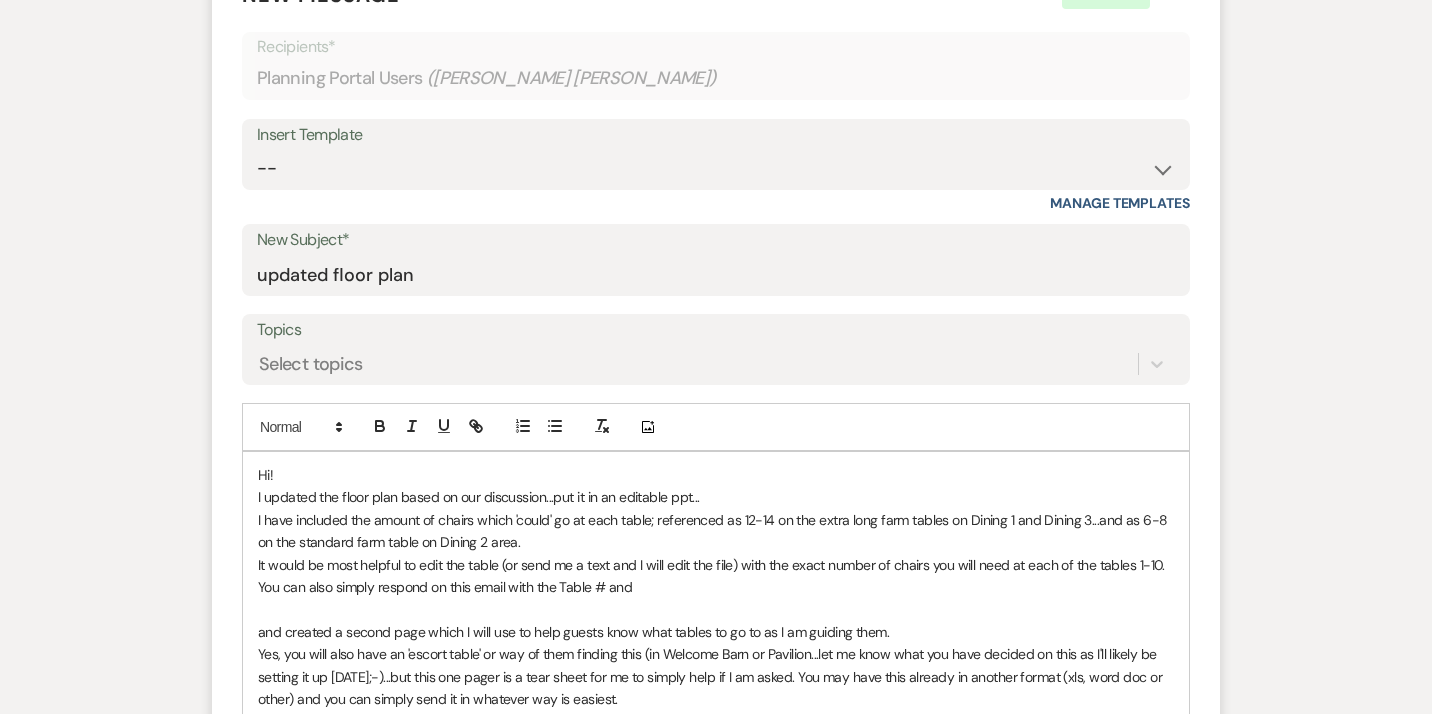click on "It would be most helpful to edit the table (or send me a text and I will edit the file) with the exact number of chairs you will need at each of the tables 1-10. You can also simply respond on this email with the Table # and" at bounding box center [716, 576] 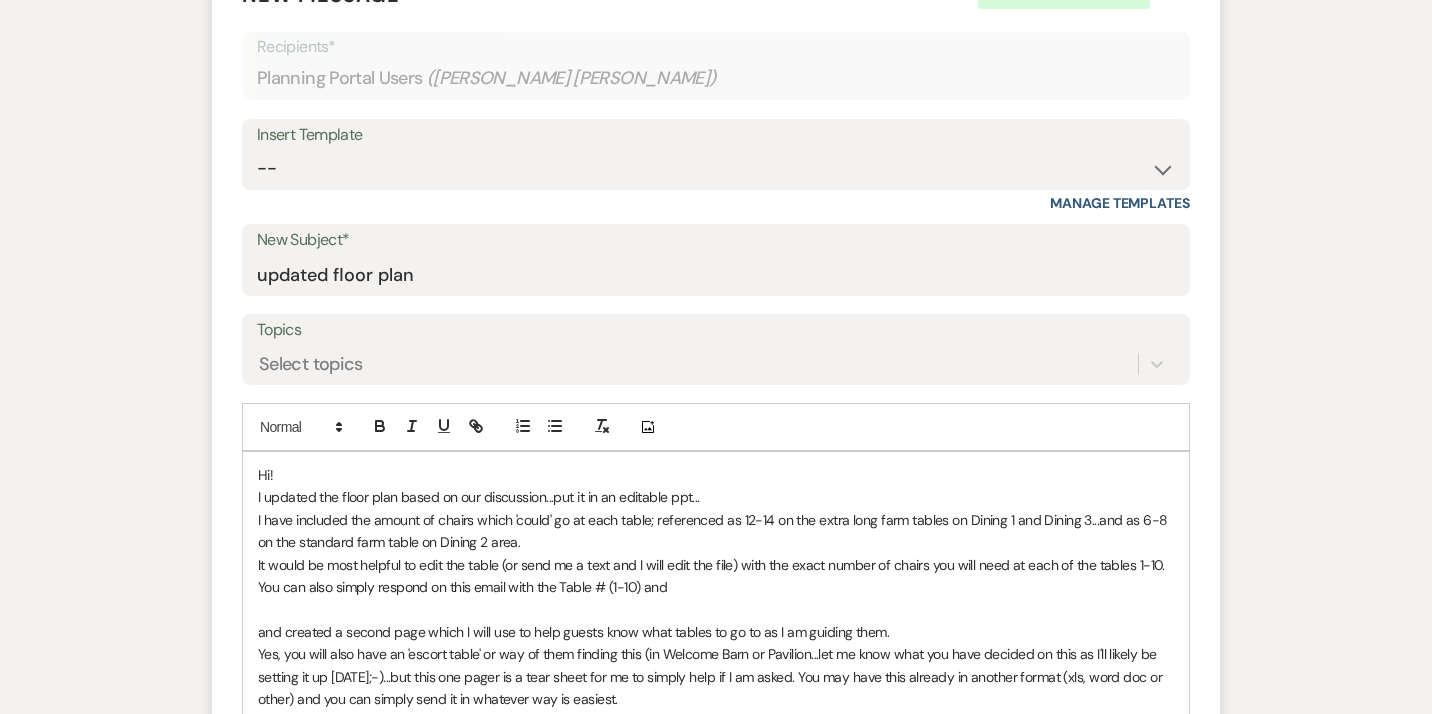 click on "It would be most helpful to edit the table (or send me a text and I will edit the file) with the exact number of chairs you will need at each of the tables 1-10. You can also simply respond on this email with the Table # (1-10) and" at bounding box center [716, 576] 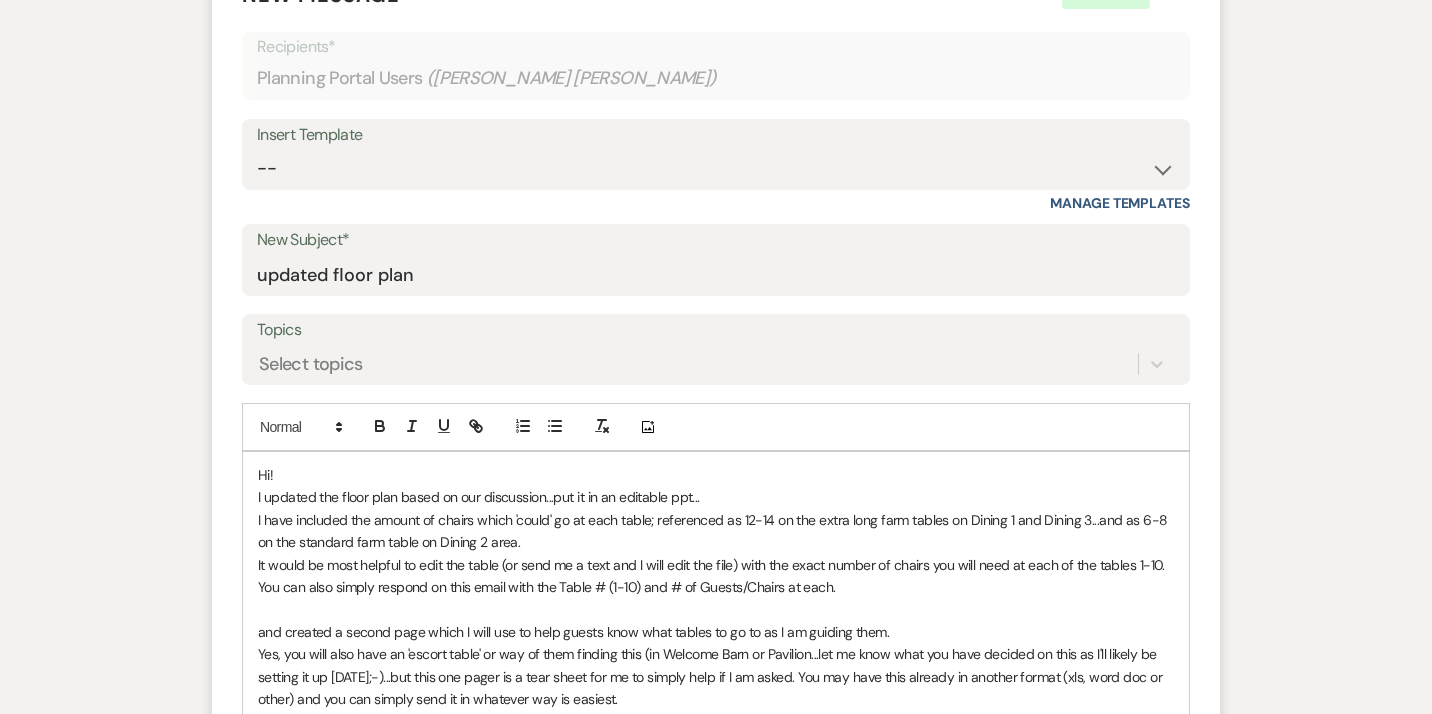 click on "It would be most helpful to edit the table (or send me a text and I will edit the file) with the exact number of chairs you will need at each of the tables 1-10. You can also simply respond on this email with the Table # (1-10) and # of Guests/Chairs at each." at bounding box center [716, 576] 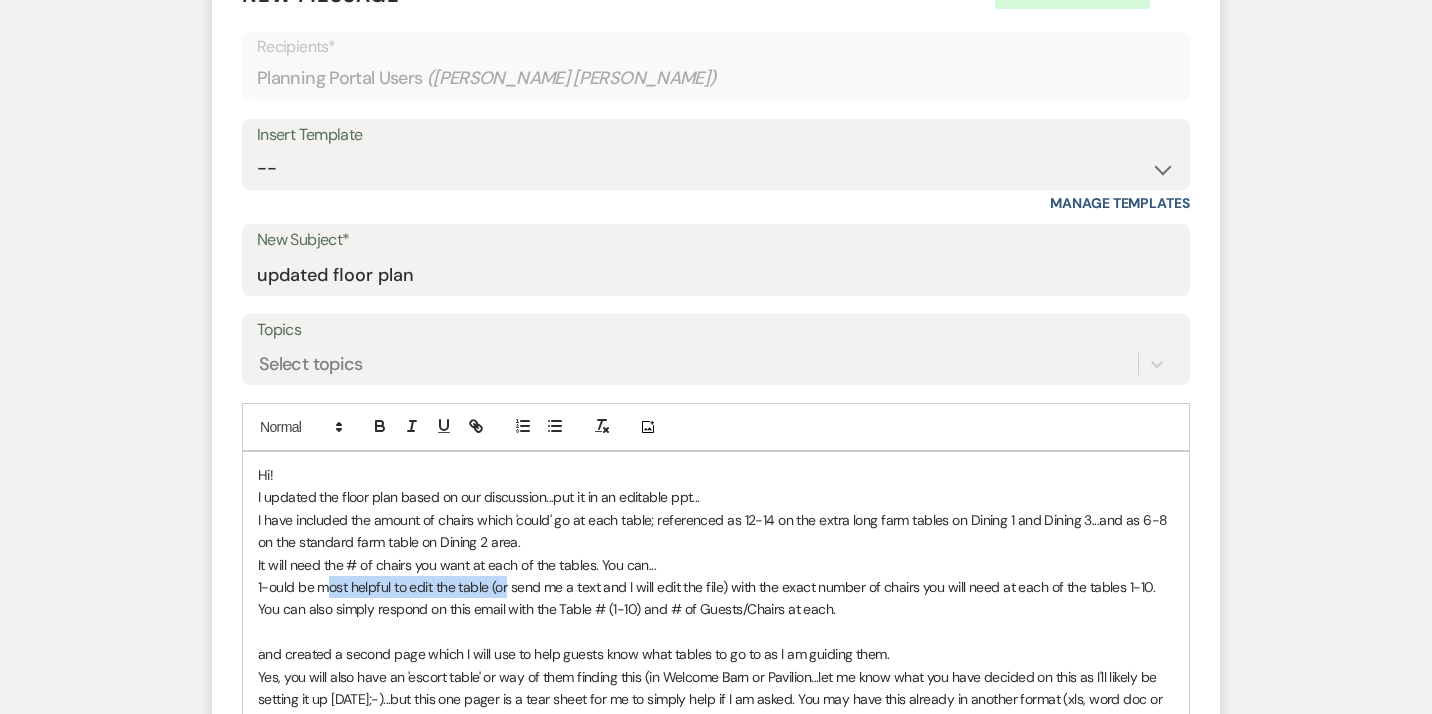 drag, startPoint x: 510, startPoint y: 543, endPoint x: 332, endPoint y: 532, distance: 178.33957 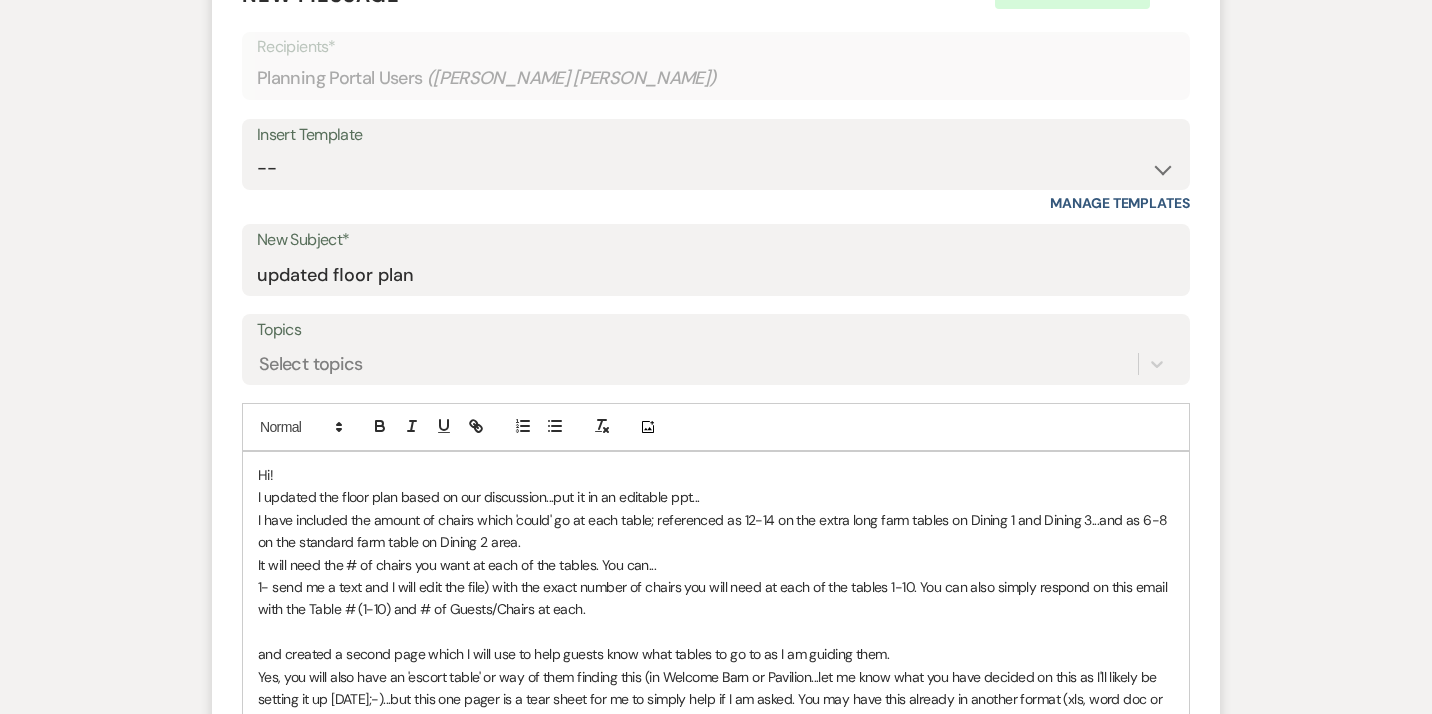 click on "1- send me a text and I will edit the file) with the exact number of chairs you will need at each of the tables 1-10. You can also simply respond on this email with the Table # (1-10) and # of Guests/Chairs at each." at bounding box center (716, 598) 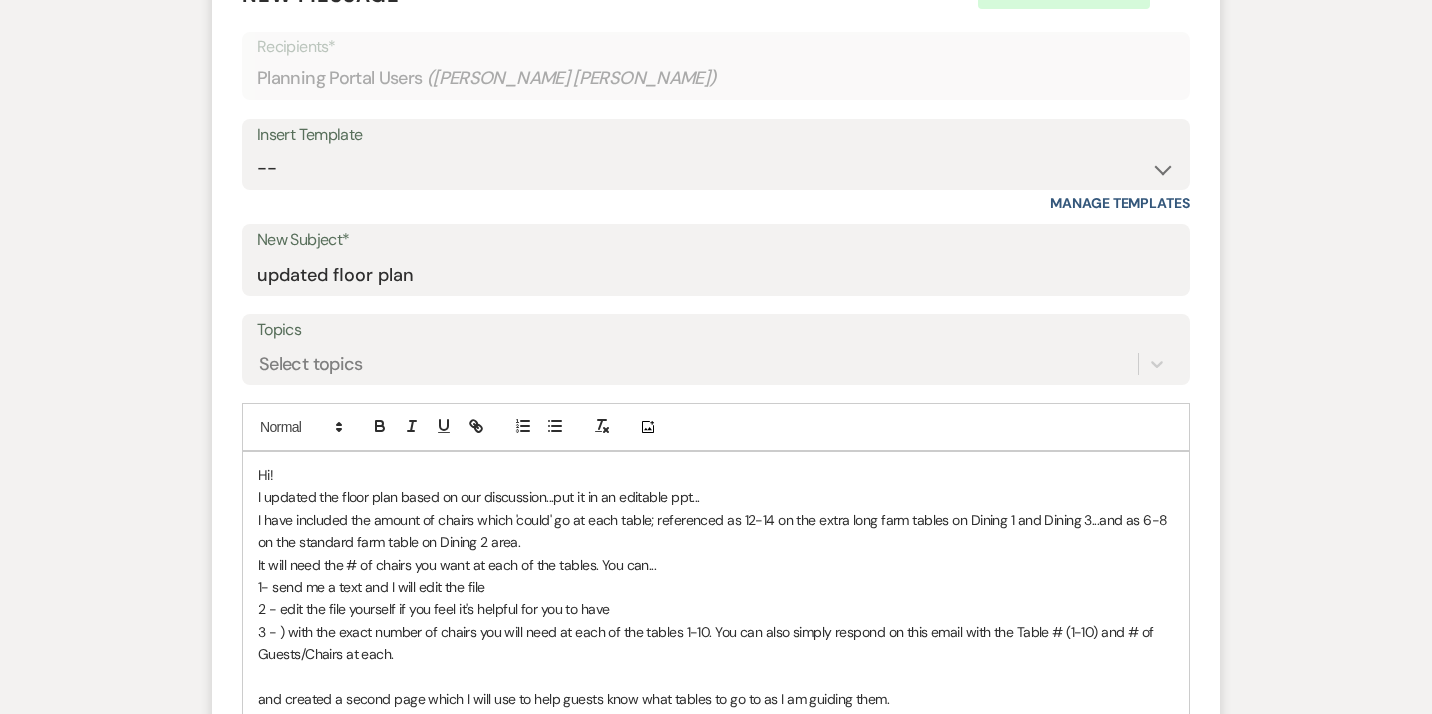 click on "1- send me a text and I will edit the file" at bounding box center (716, 587) 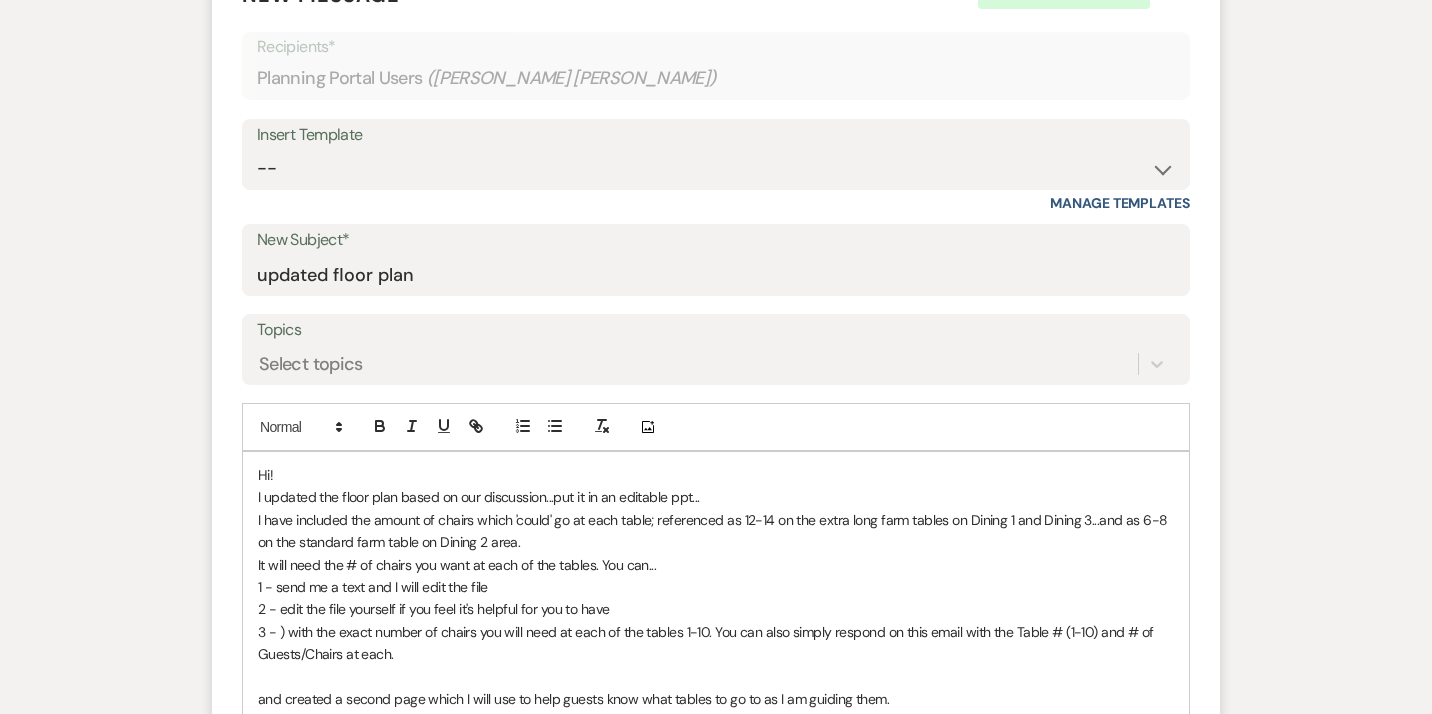 click on "3 - ) with the exact number of chairs you will need at each of the tables 1-10. You can also simply respond on this email with the Table # (1-10) and # of Guests/Chairs at each." at bounding box center [716, 643] 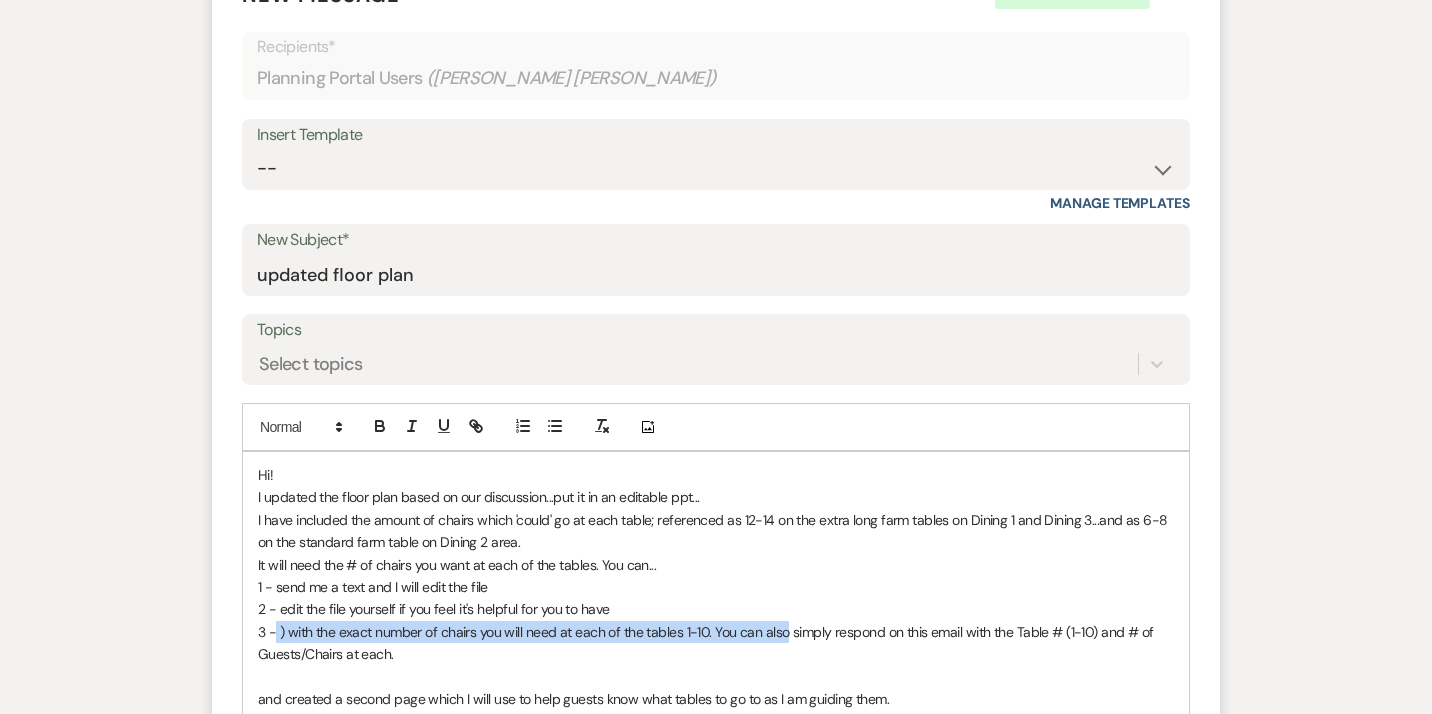 drag, startPoint x: 787, startPoint y: 588, endPoint x: 278, endPoint y: 573, distance: 509.22098 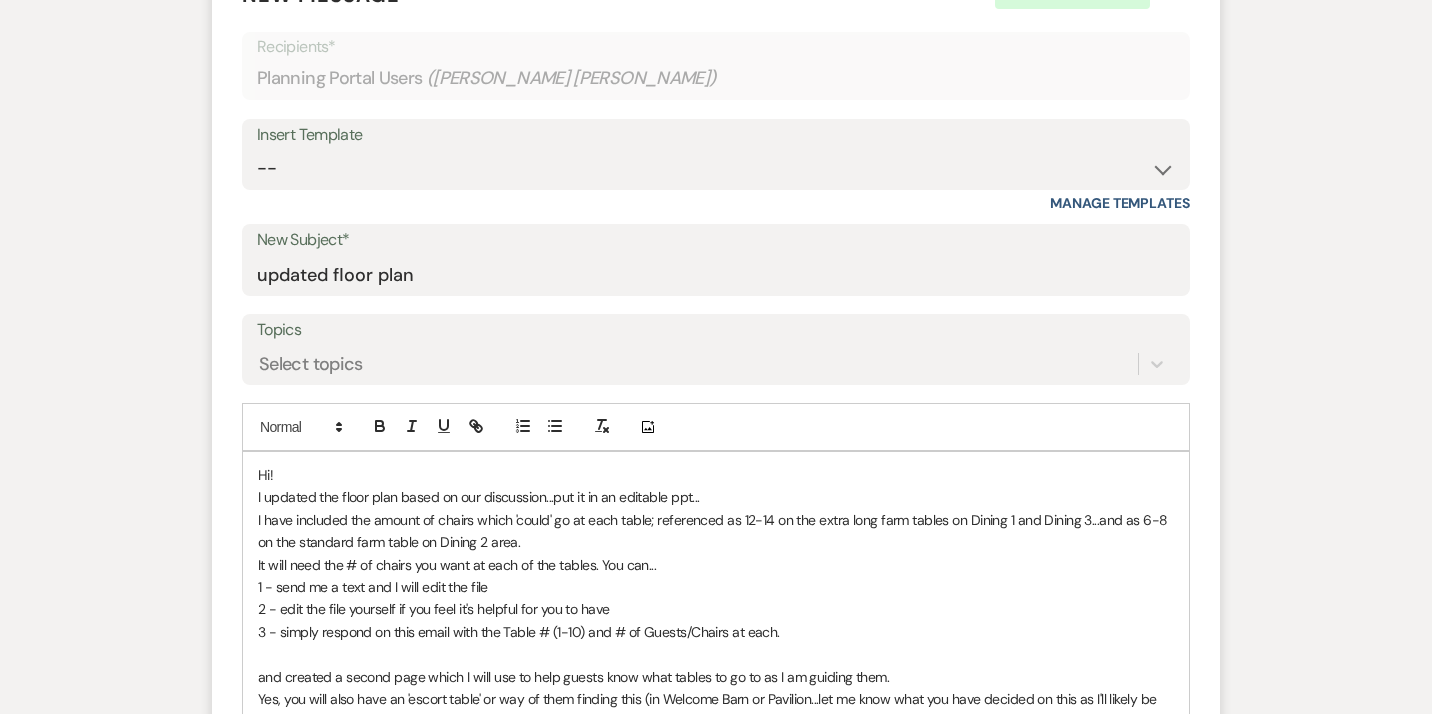 click on "3 - simply respond on this email with the Table # (1-10) and # of Guests/Chairs at each." at bounding box center (716, 632) 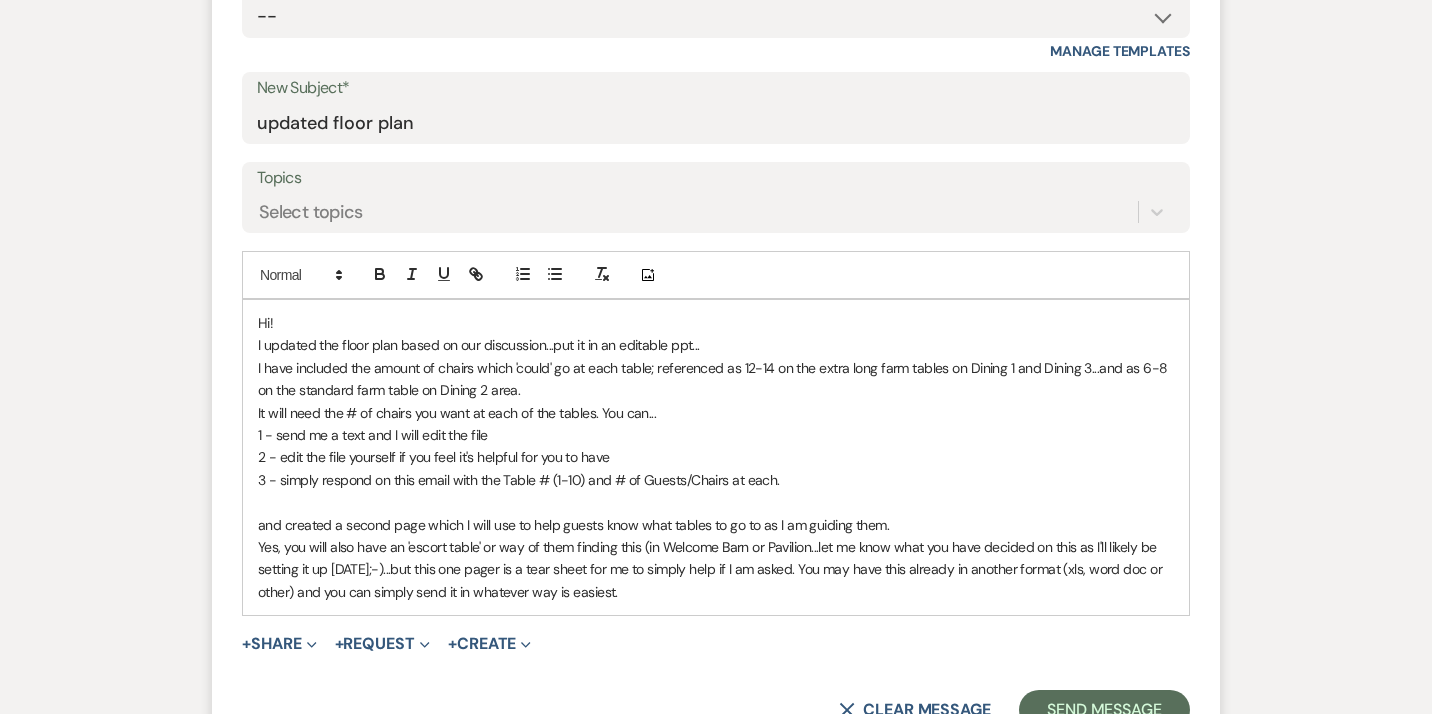 scroll, scrollTop: 889, scrollLeft: 0, axis: vertical 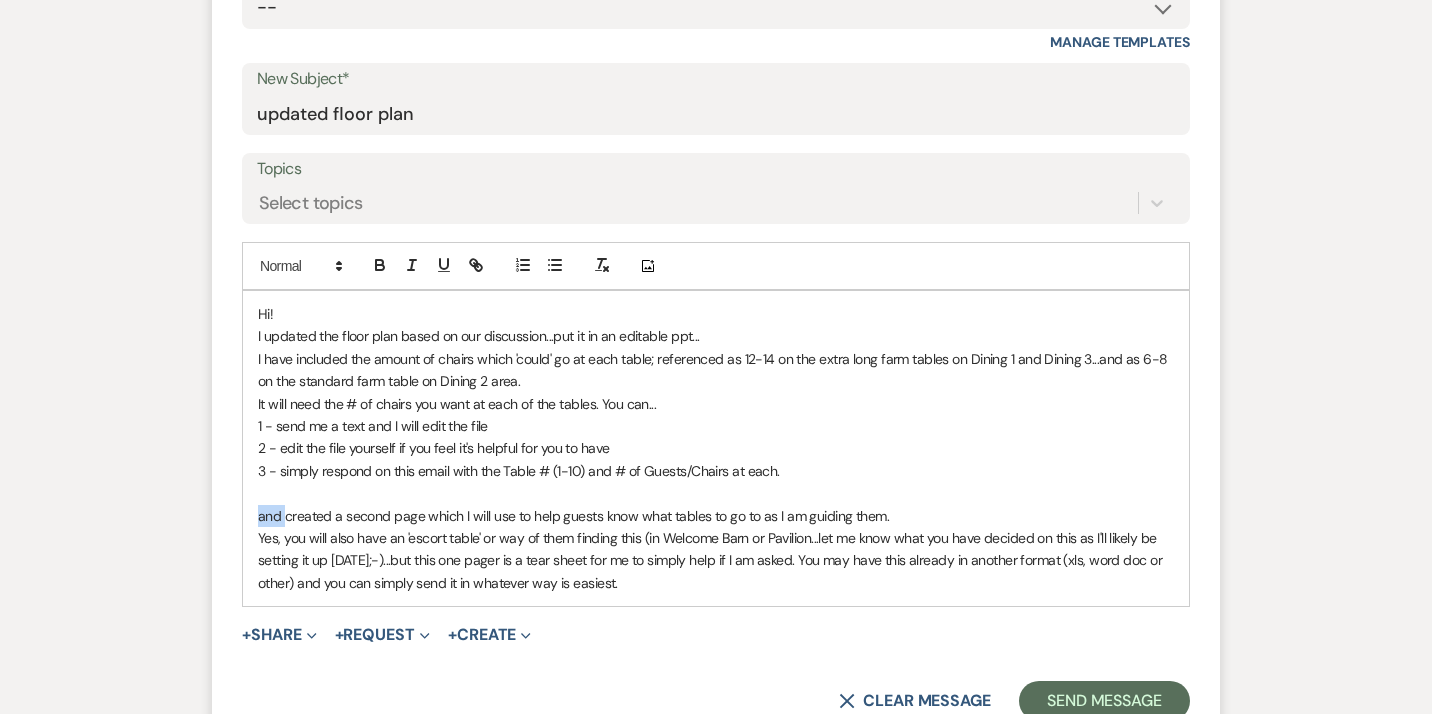 drag, startPoint x: 284, startPoint y: 469, endPoint x: 250, endPoint y: 469, distance: 34 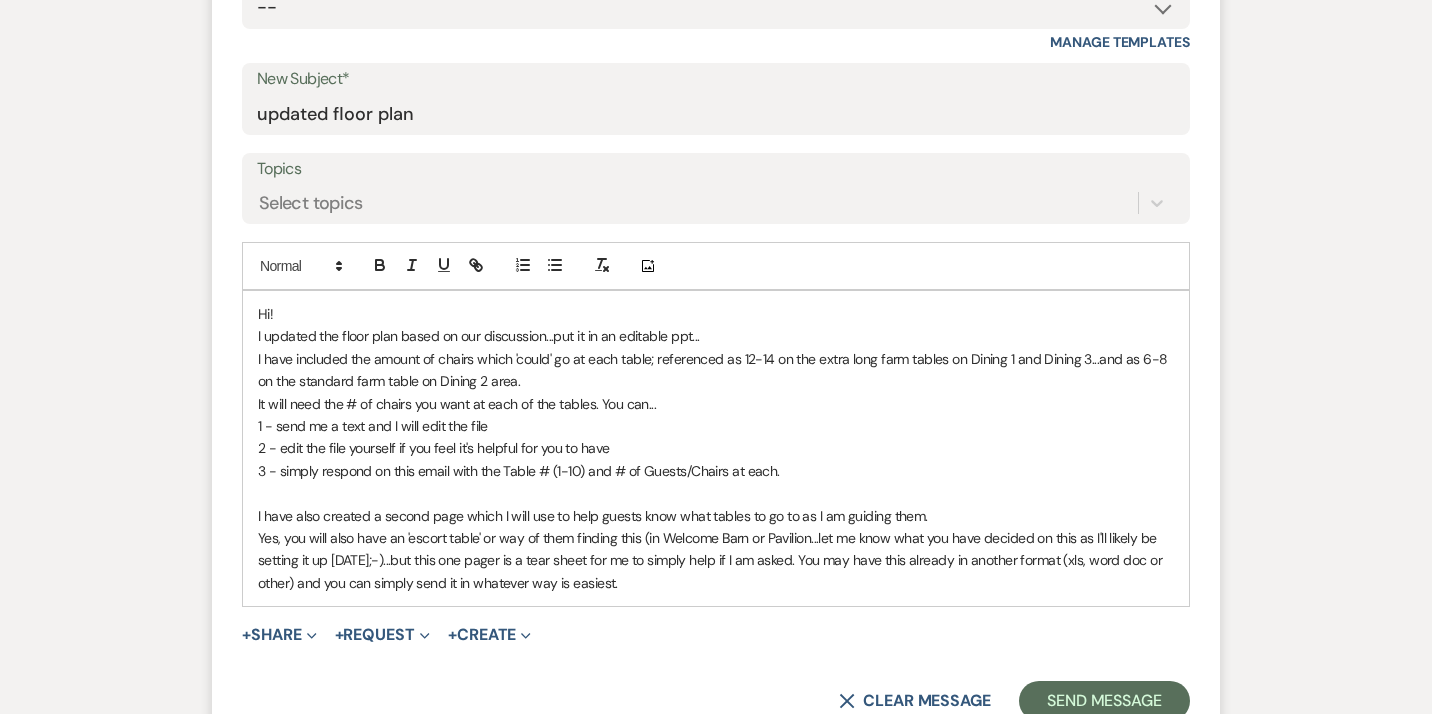 click on "I have also created a second page which I will use to help guests know what tables to go to as I am guiding them." at bounding box center [716, 516] 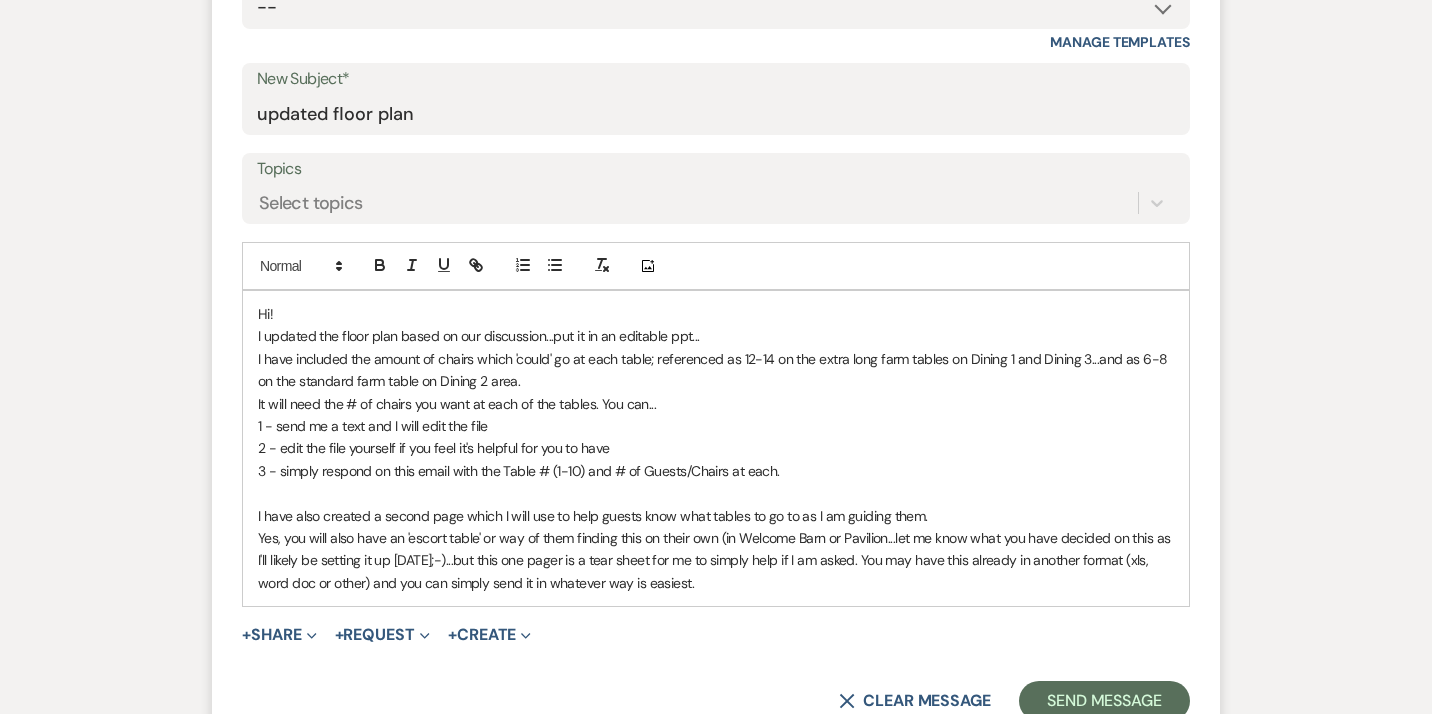 click on "Yes, you will also have an 'escort table' or way of them finding this on their own (in Welcome Barn or Pavilion...let me know what you have decided on this as I'll likely be setting it up [DATE];-)...but this one pager is a tear sheet for me to simply help if I am asked. You may have this already in another format (xls, word doc or other) and you can simply send it in whatever way is easiest." at bounding box center (716, 560) 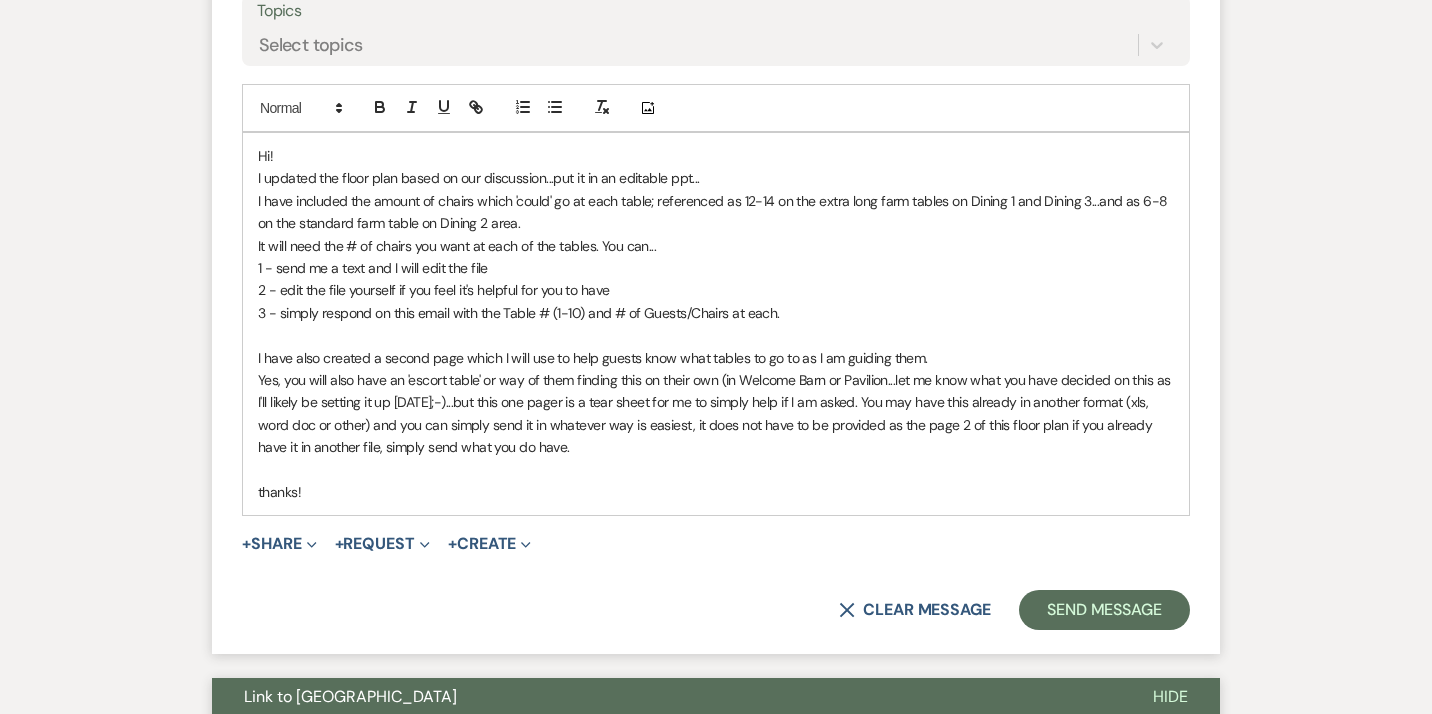scroll, scrollTop: 1041, scrollLeft: 0, axis: vertical 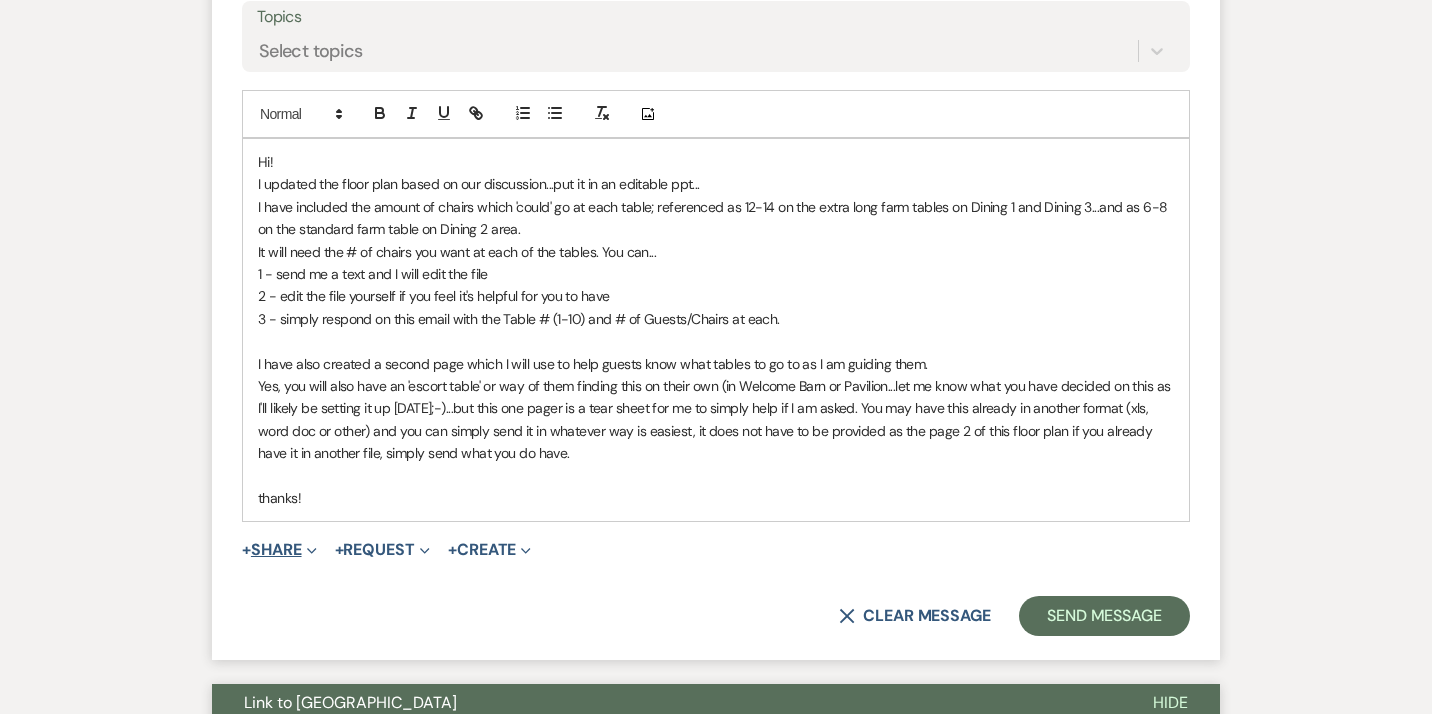 click on "+  Share Expand" at bounding box center [279, 550] 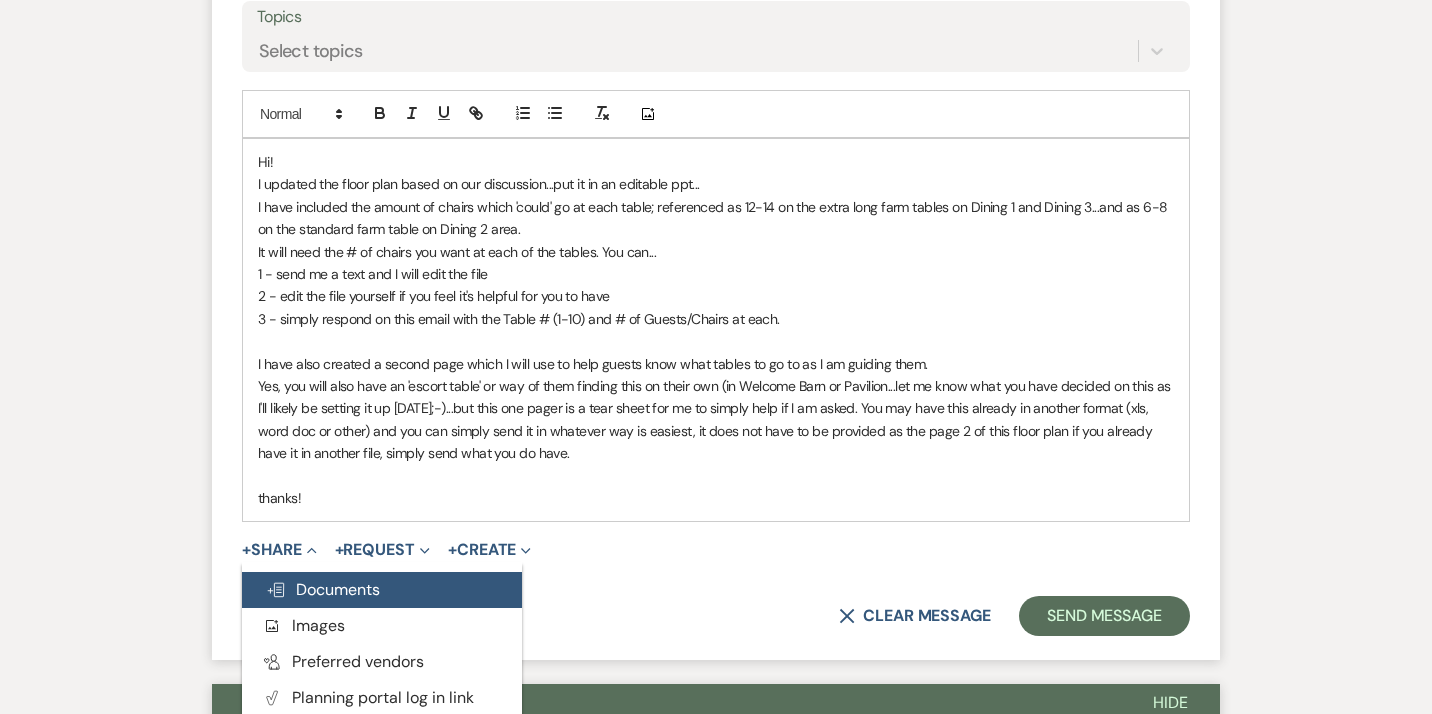 click on "Doc Upload Documents" at bounding box center [323, 589] 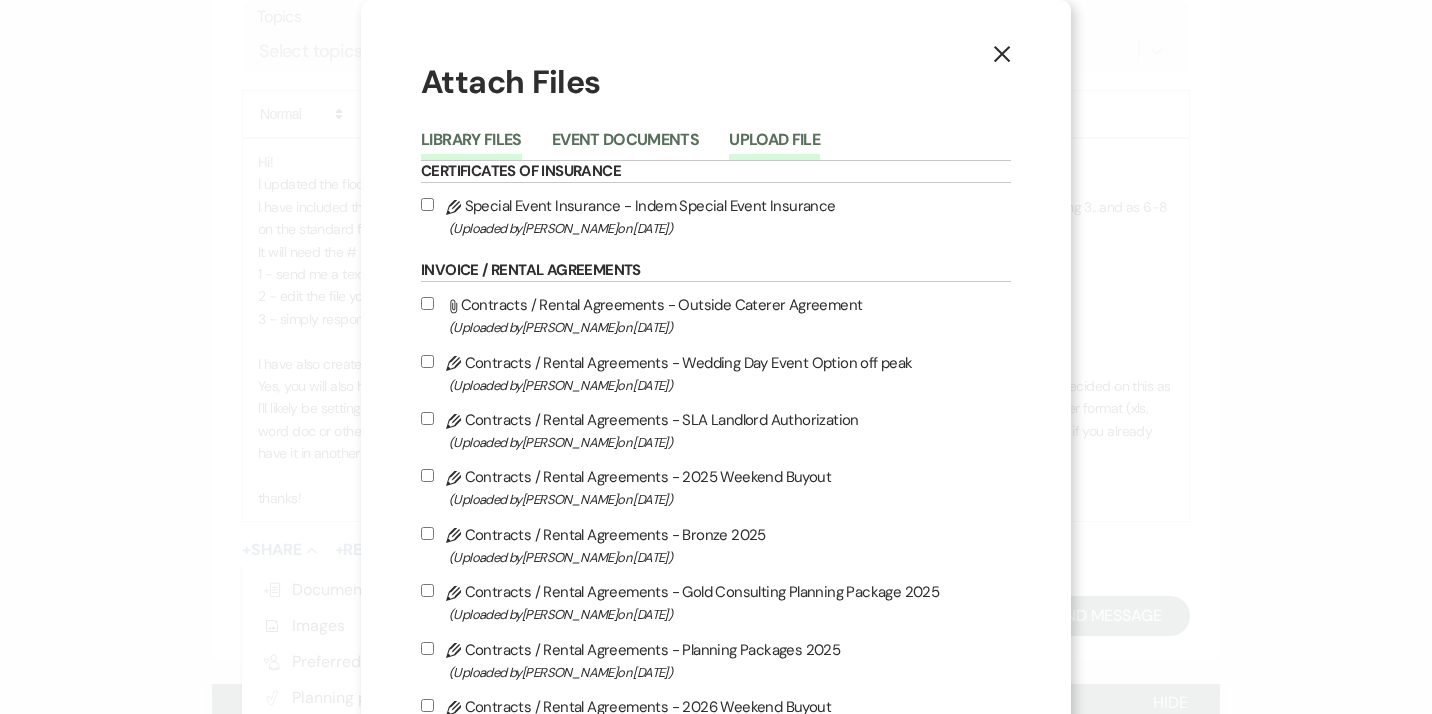click on "Upload File" at bounding box center (774, 146) 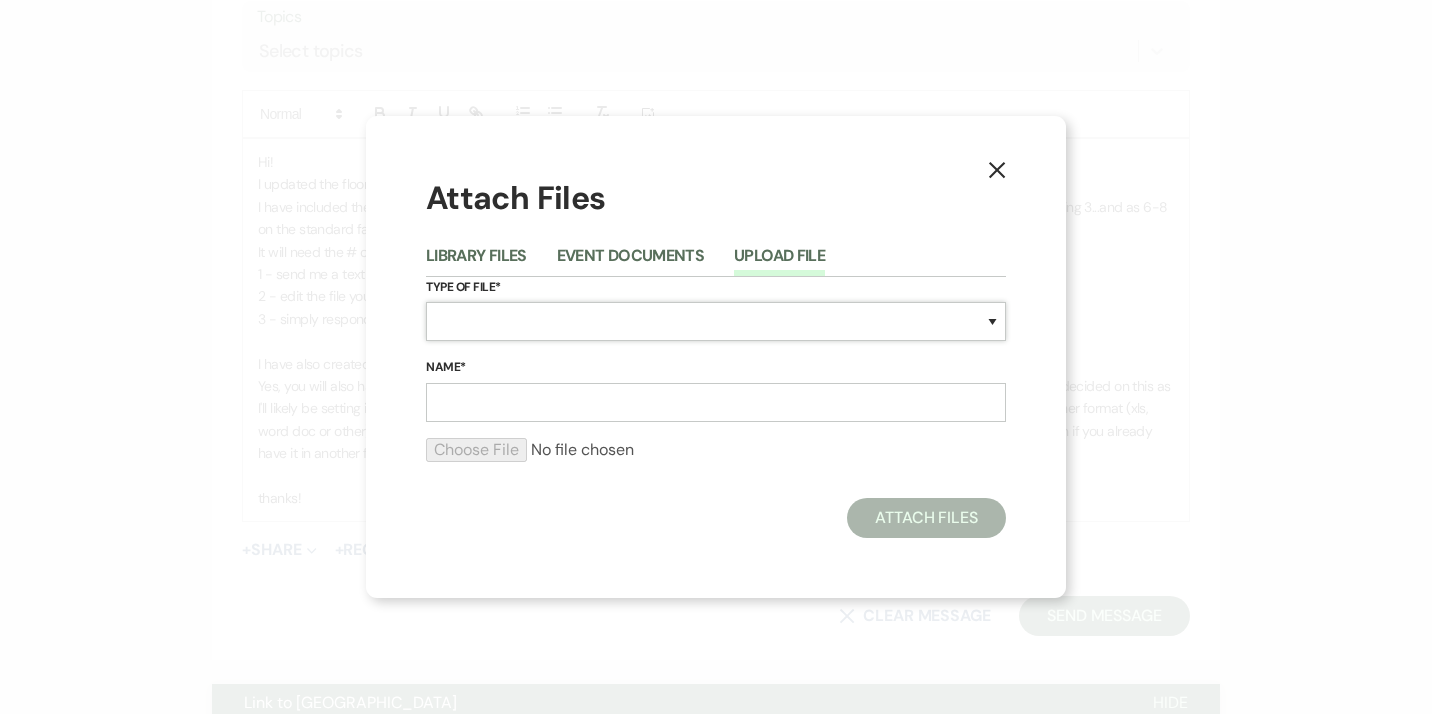 click on "Special Event Insurance Vendor Certificate of Insurance Contracts / Rental Agreements Invoices Receipts Event Maps Floor Plans Rain Plan Seating Charts Venue Layout Catering / Alcohol Permit Event Permit Fire Permit Fuel Permit Generator Permit Tent Permit Venue Permit Other Permit Inventory  Promotional Sample Venue Beverage Ceremony Event Finalize + Share Guests Lodging Menu Vendors Venue Beverage Brochure Menu Packages Product Specifications Quotes Beverage Event and Ceremony Details Finalize & Share Guests Lodging Menu Vendors Venue Event Timeline Family / Wedding Party Timeline Food and Beverage Timeline MC / DJ / Band Timeline Master Timeline Photography Timeline Set-Up / Clean-Up Vendor Timeline Bartender Safe Serve / TiPS Certification Vendor Certification Vendor License Other" at bounding box center [716, 321] 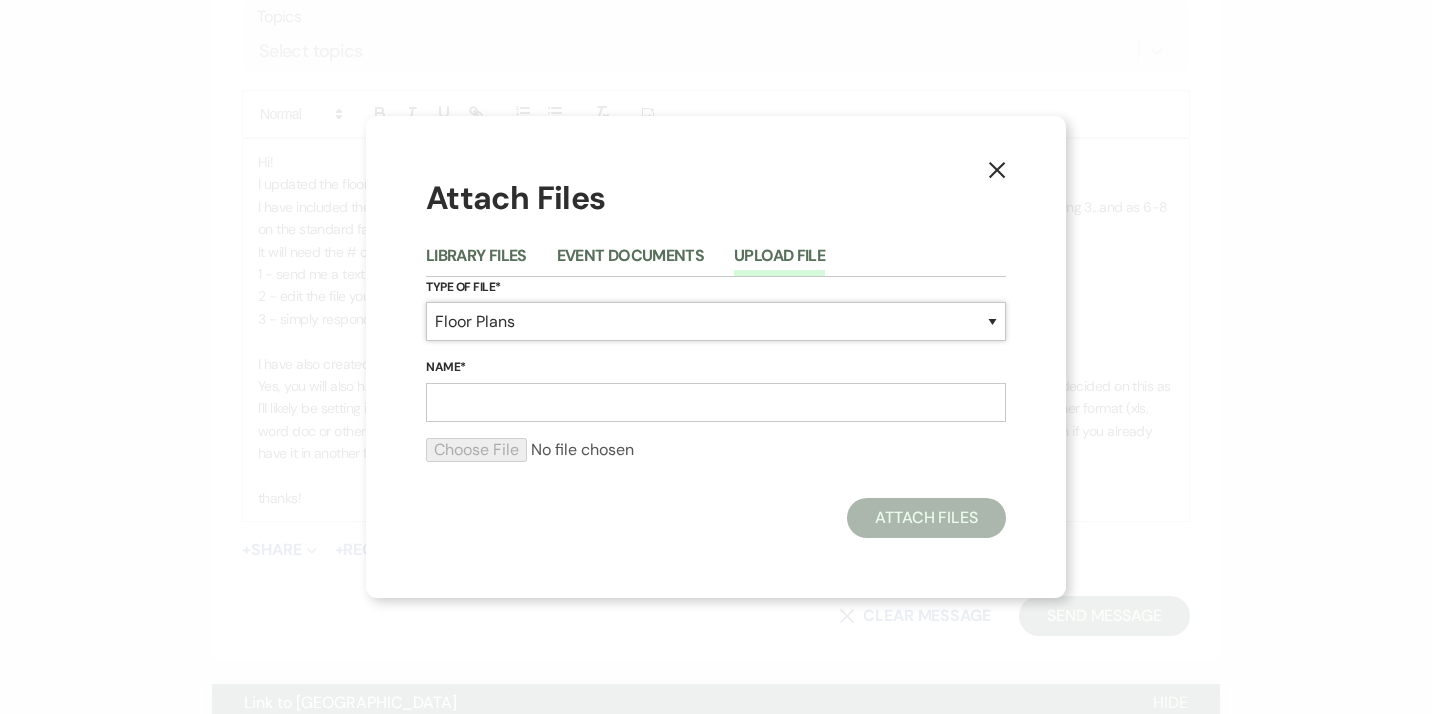 click on "Floor Plans" at bounding box center (0, 0) 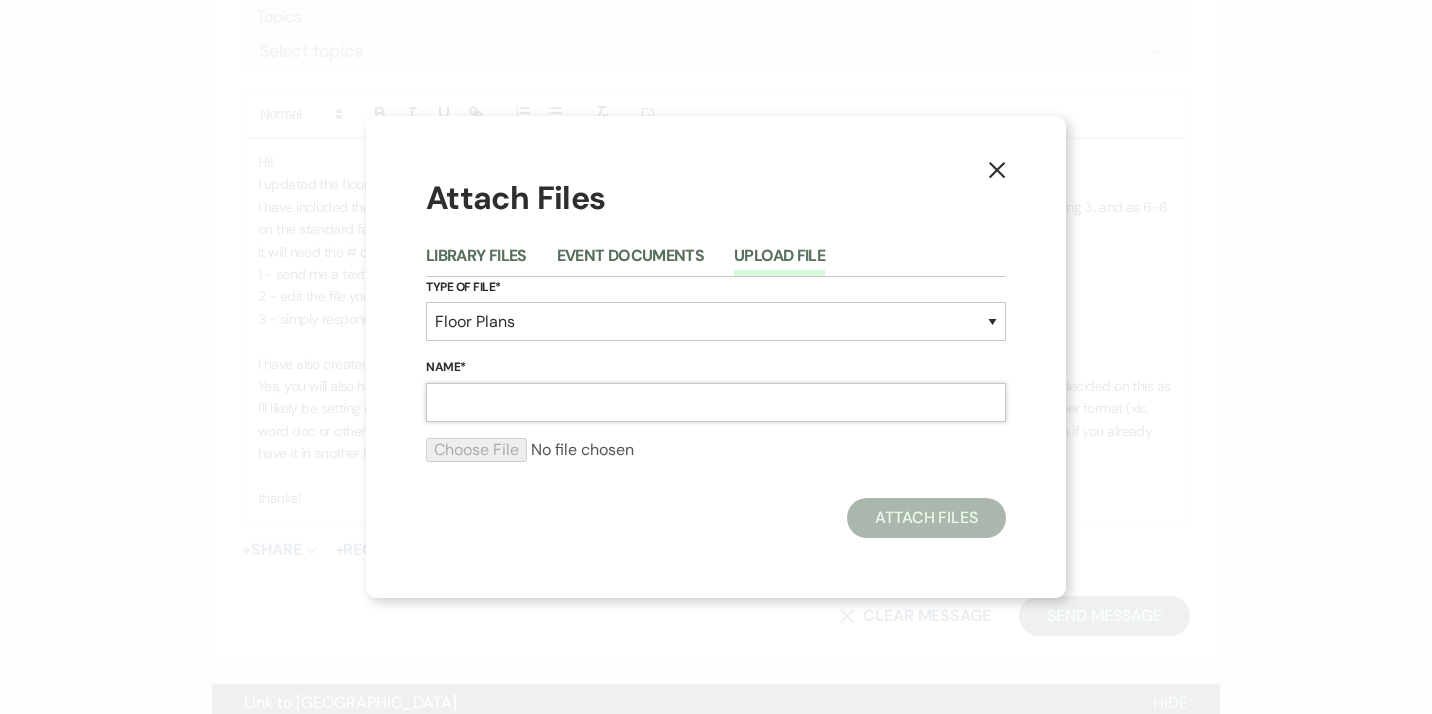 click on "Name*" at bounding box center (716, 402) 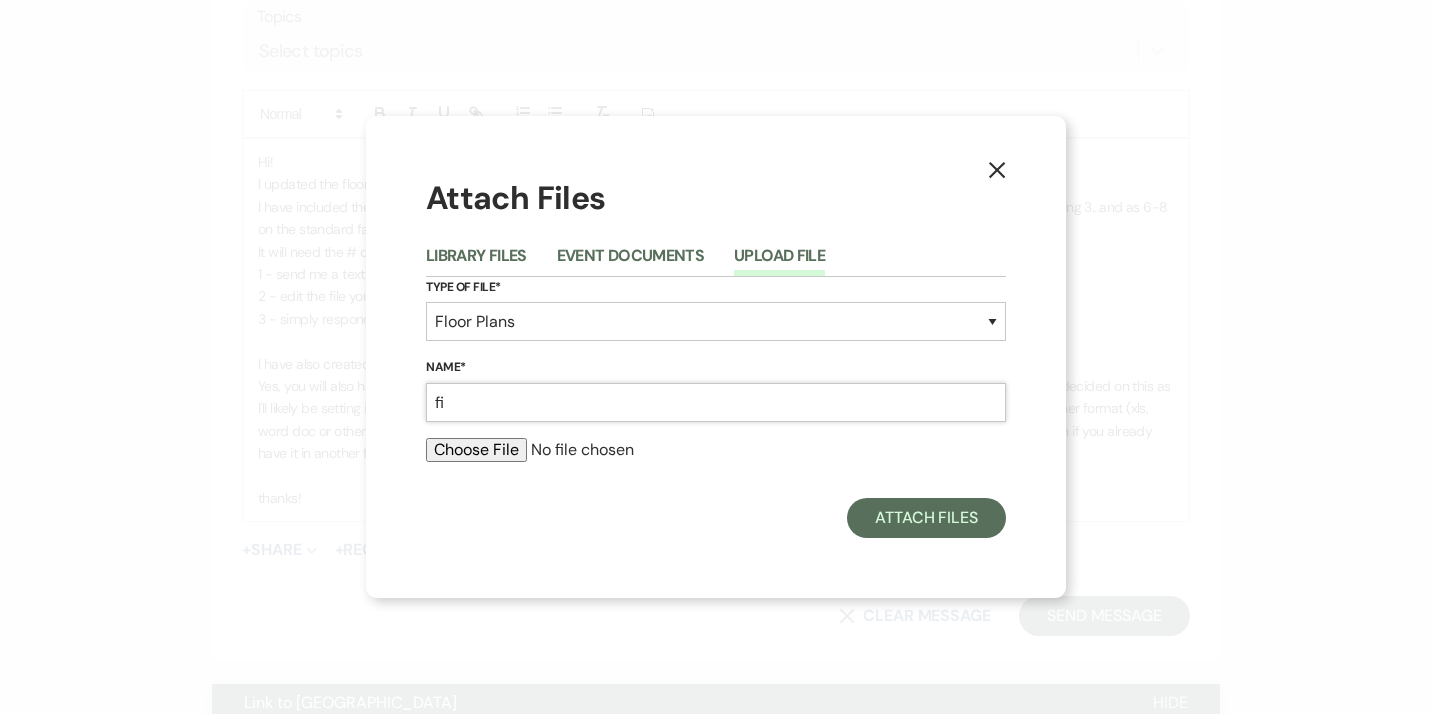 type on "f" 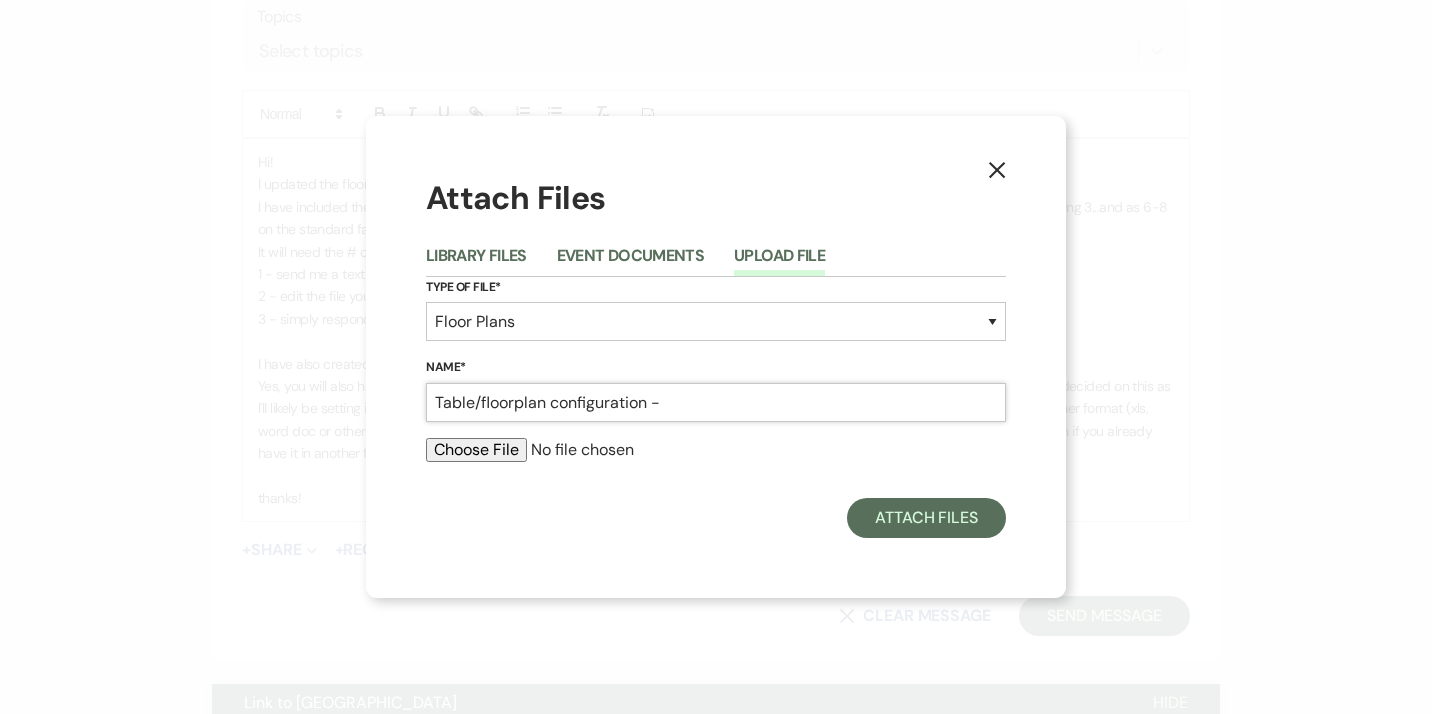 type on "Table/floorplan configuration -" 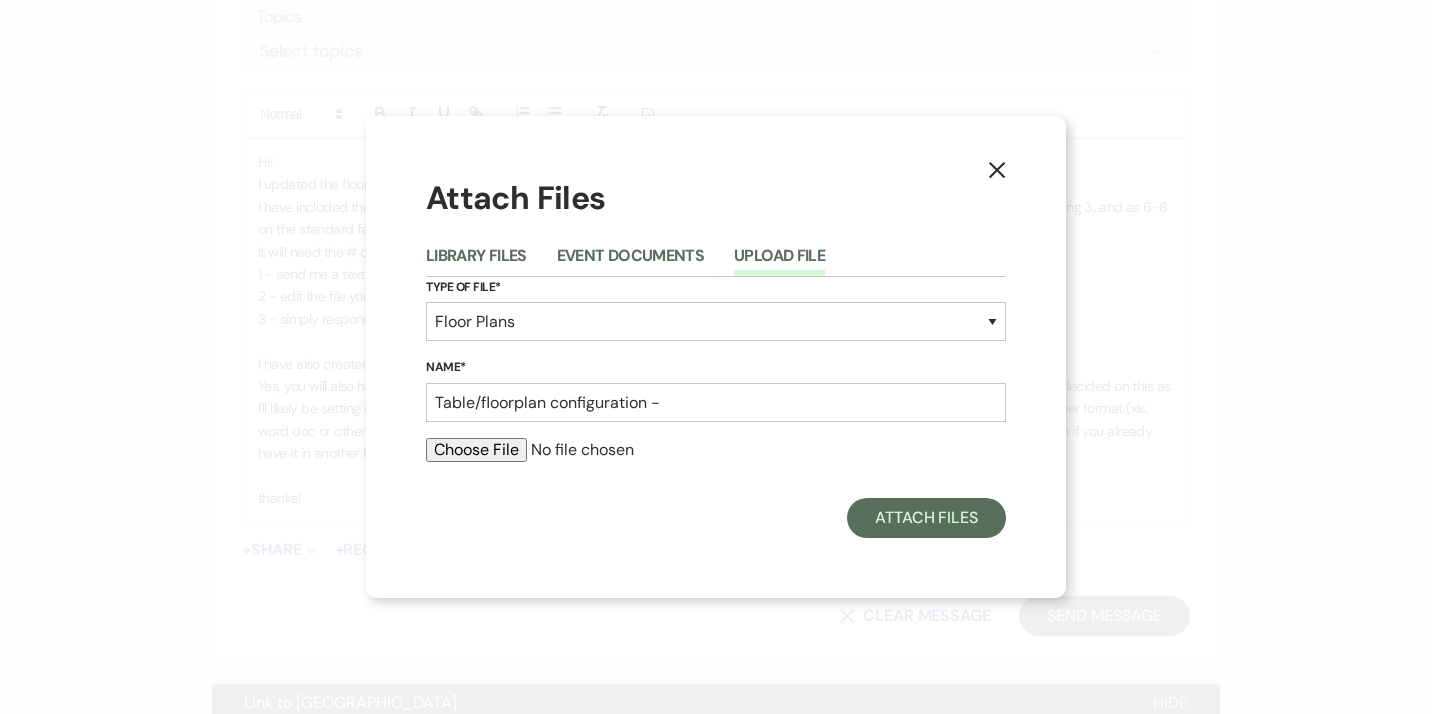 click at bounding box center [716, 450] 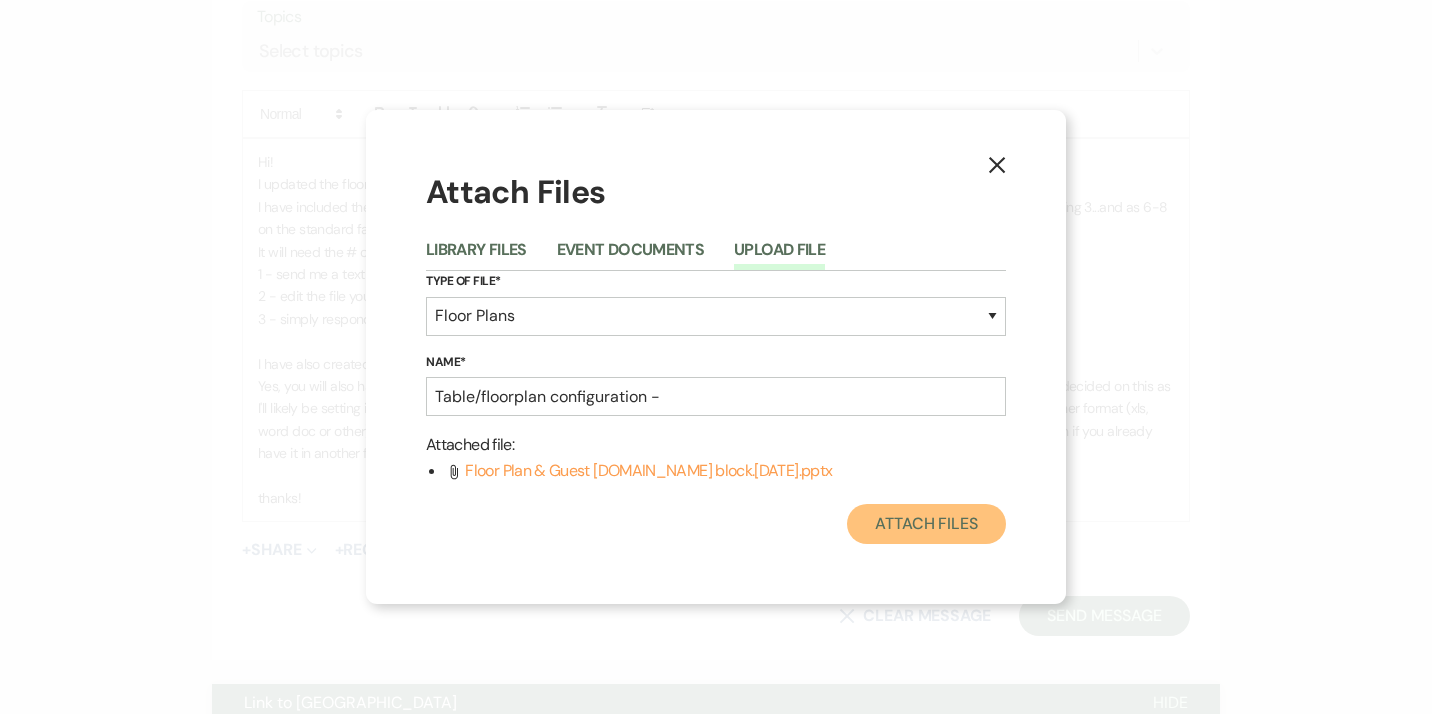 click on "Attach Files" at bounding box center (926, 524) 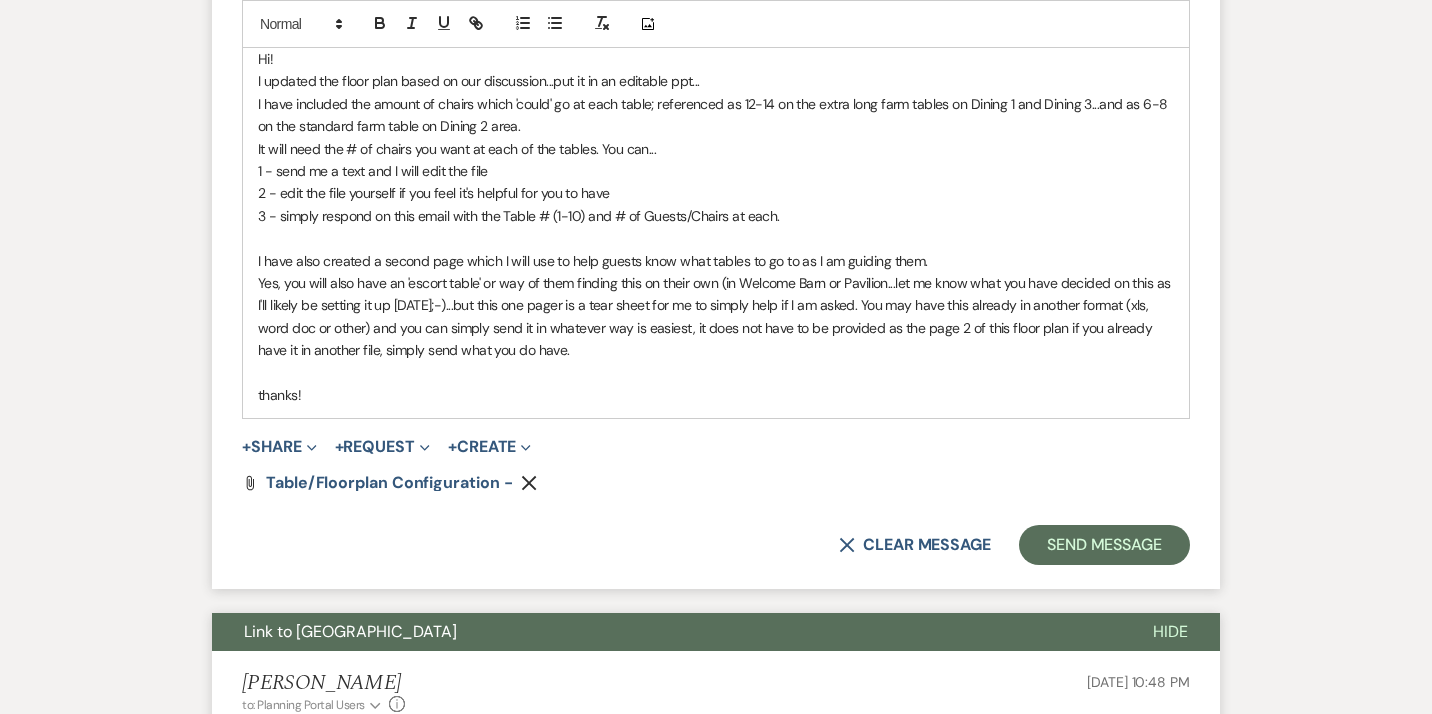scroll, scrollTop: 1147, scrollLeft: 0, axis: vertical 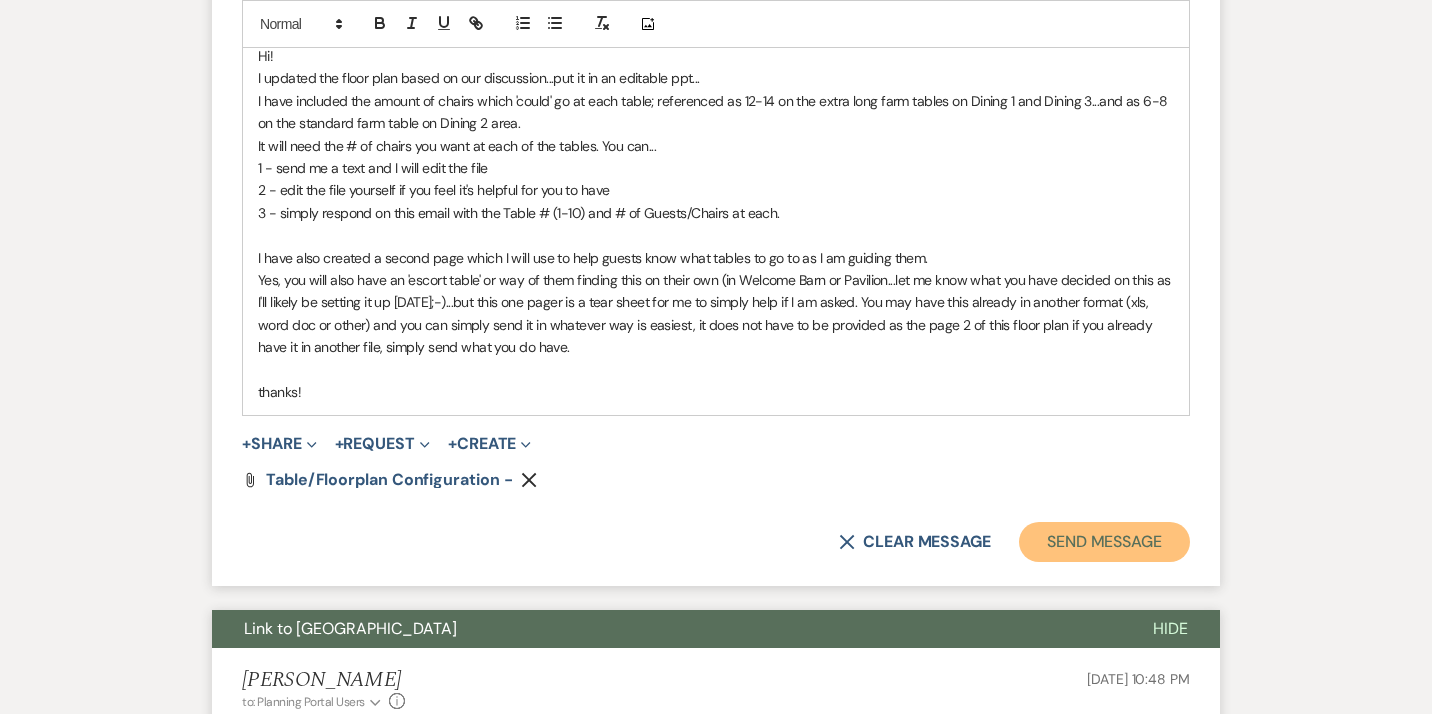 click on "Send Message" at bounding box center (1104, 542) 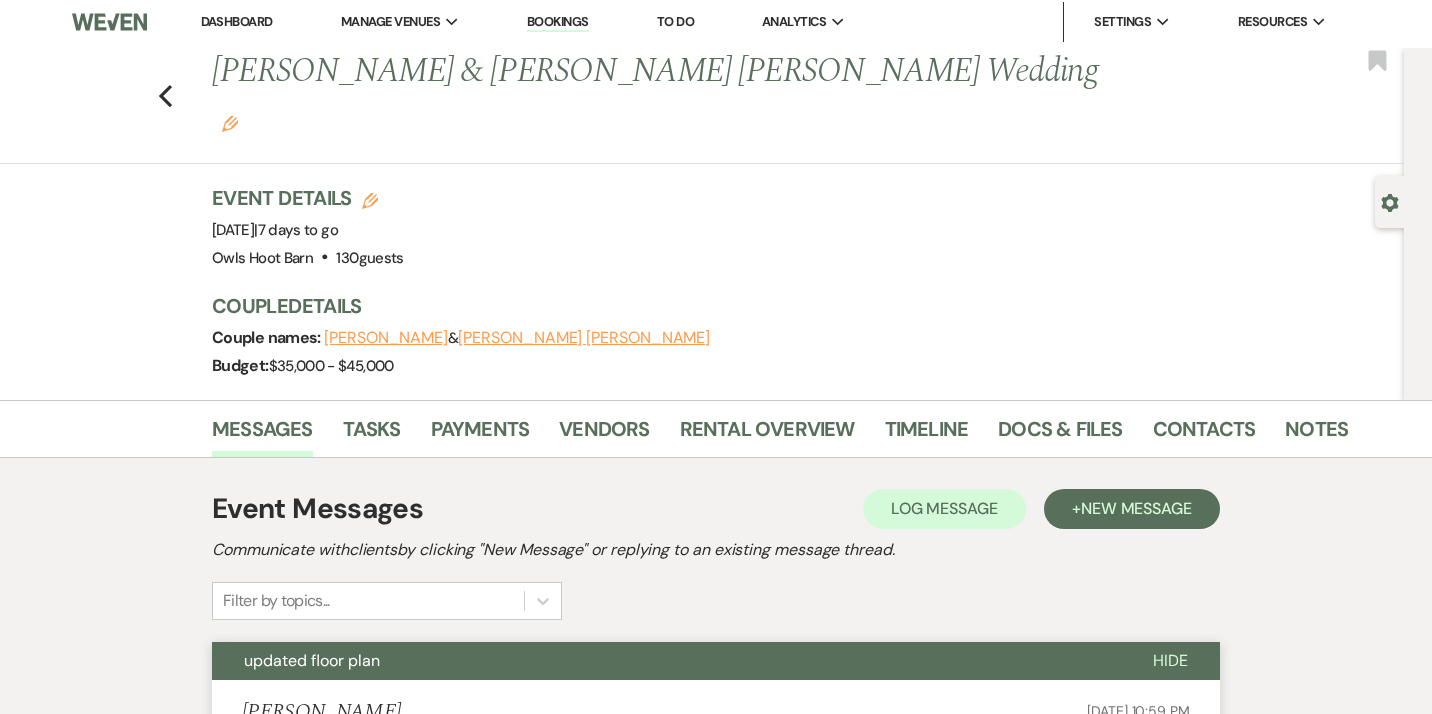 scroll, scrollTop: 0, scrollLeft: 0, axis: both 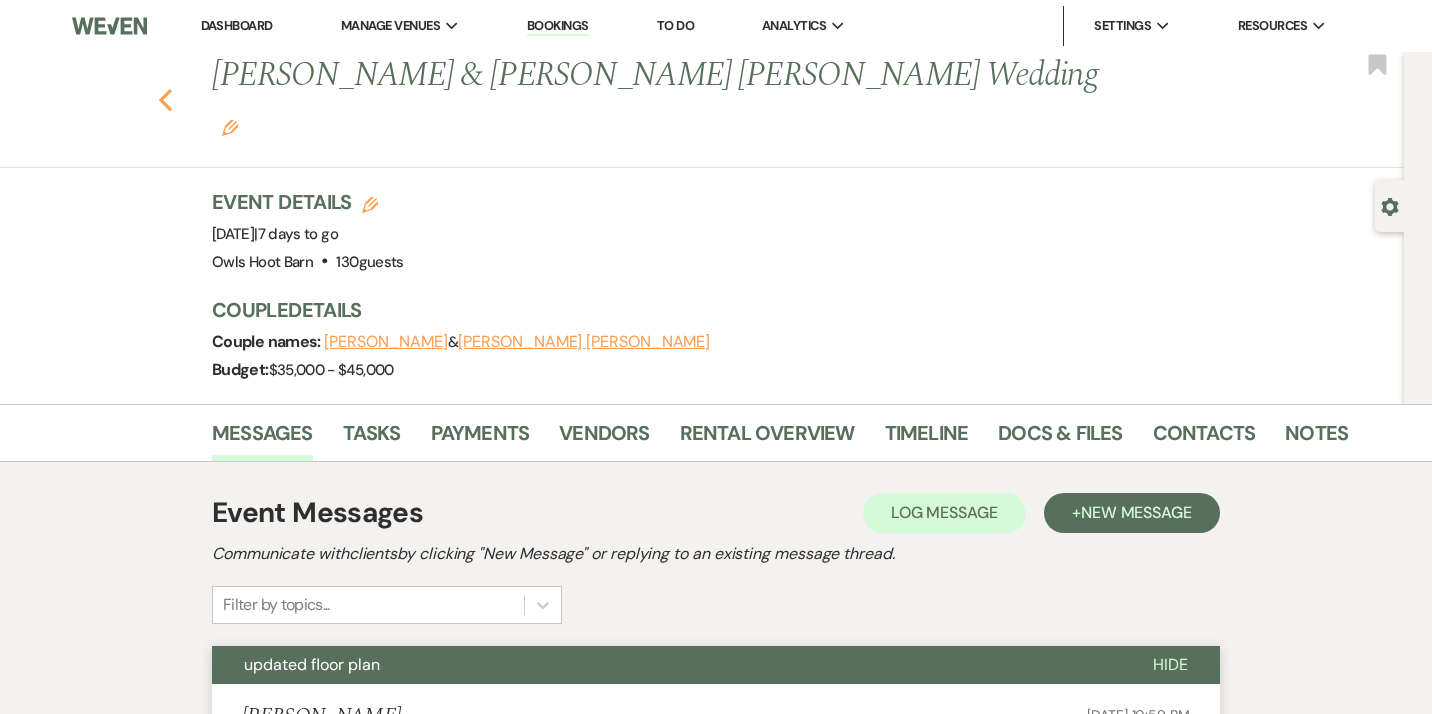 click 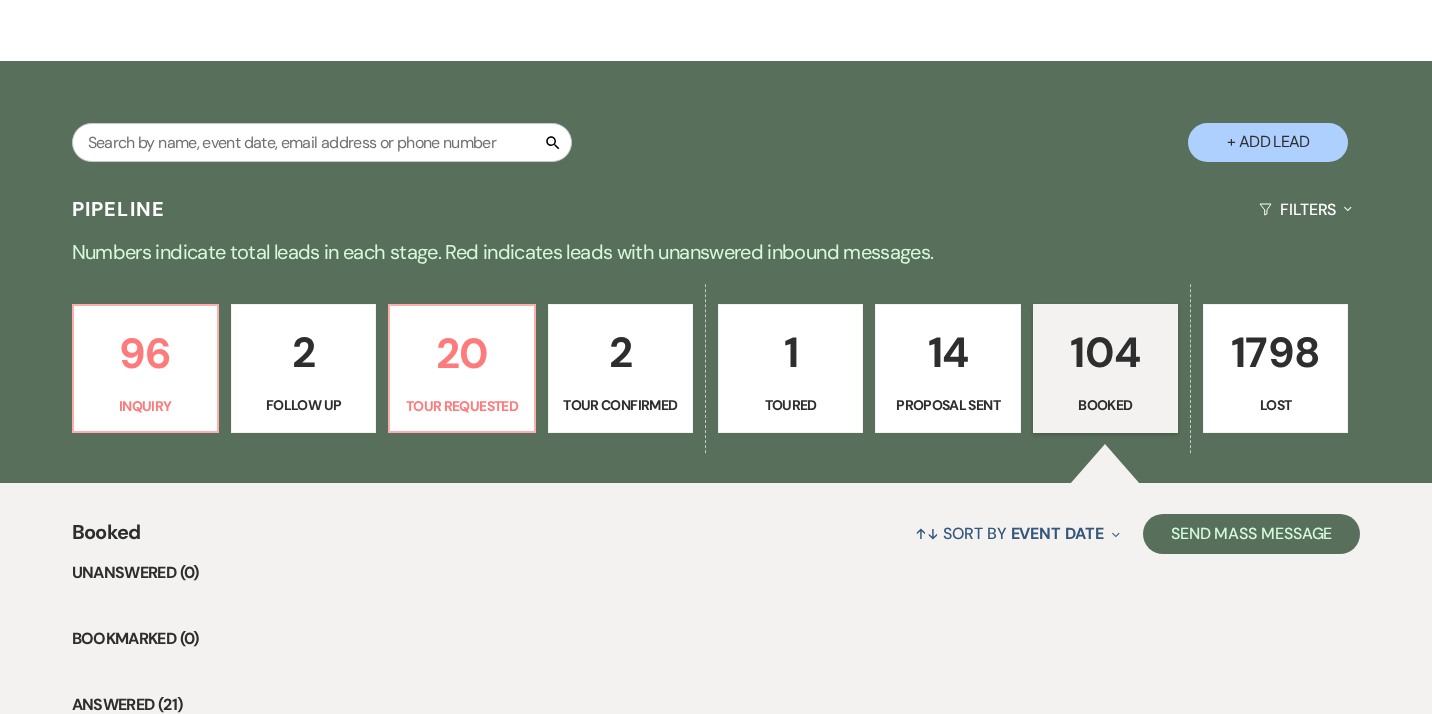 scroll, scrollTop: 293, scrollLeft: 0, axis: vertical 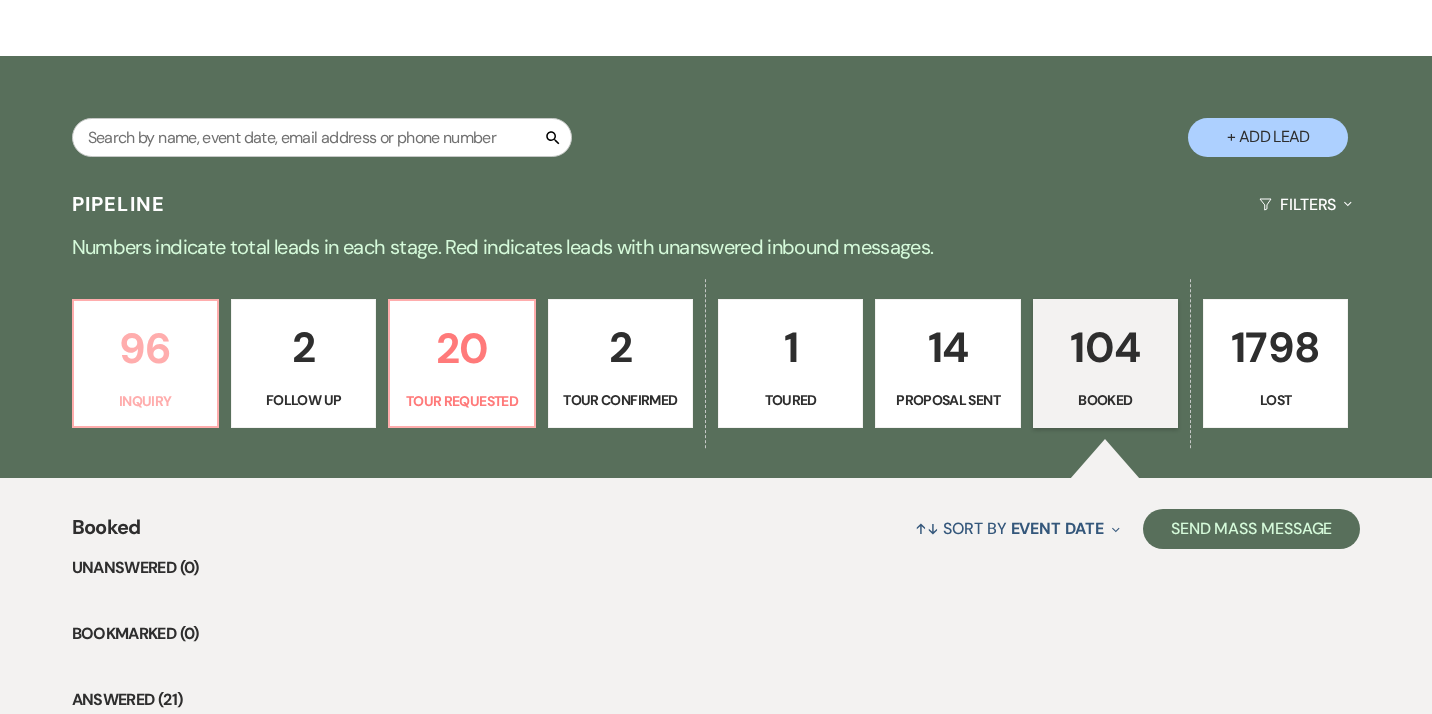 click on "96 Inquiry" at bounding box center [145, 364] 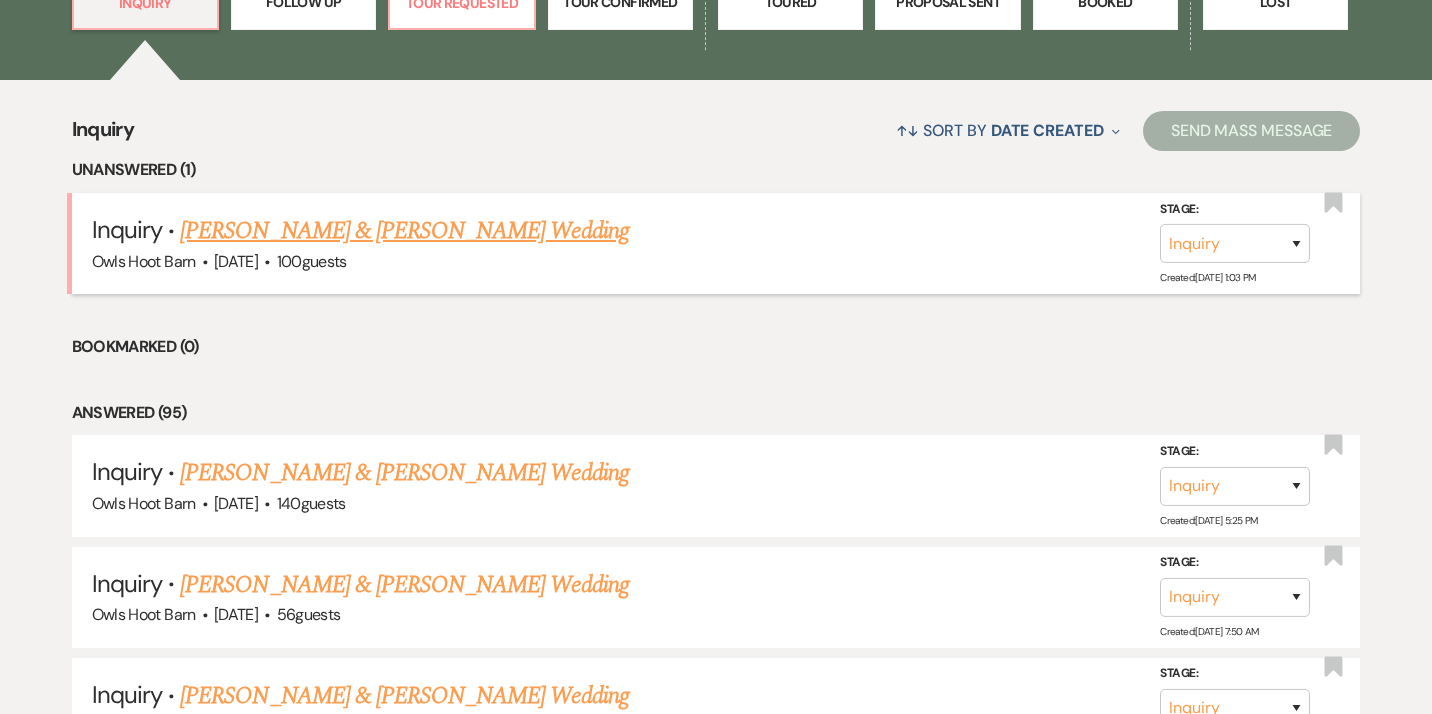 scroll, scrollTop: 696, scrollLeft: 0, axis: vertical 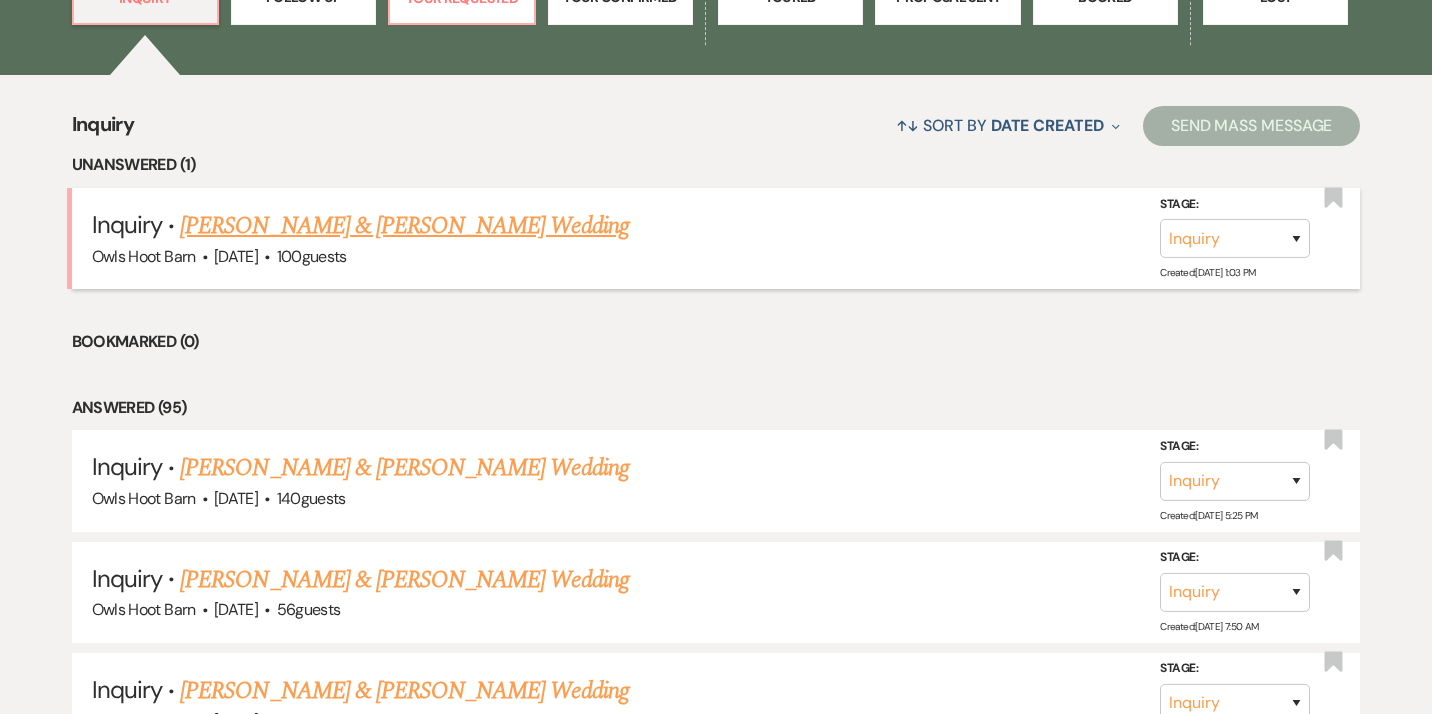click on "Jack & Lennon's Wedding" at bounding box center [404, 226] 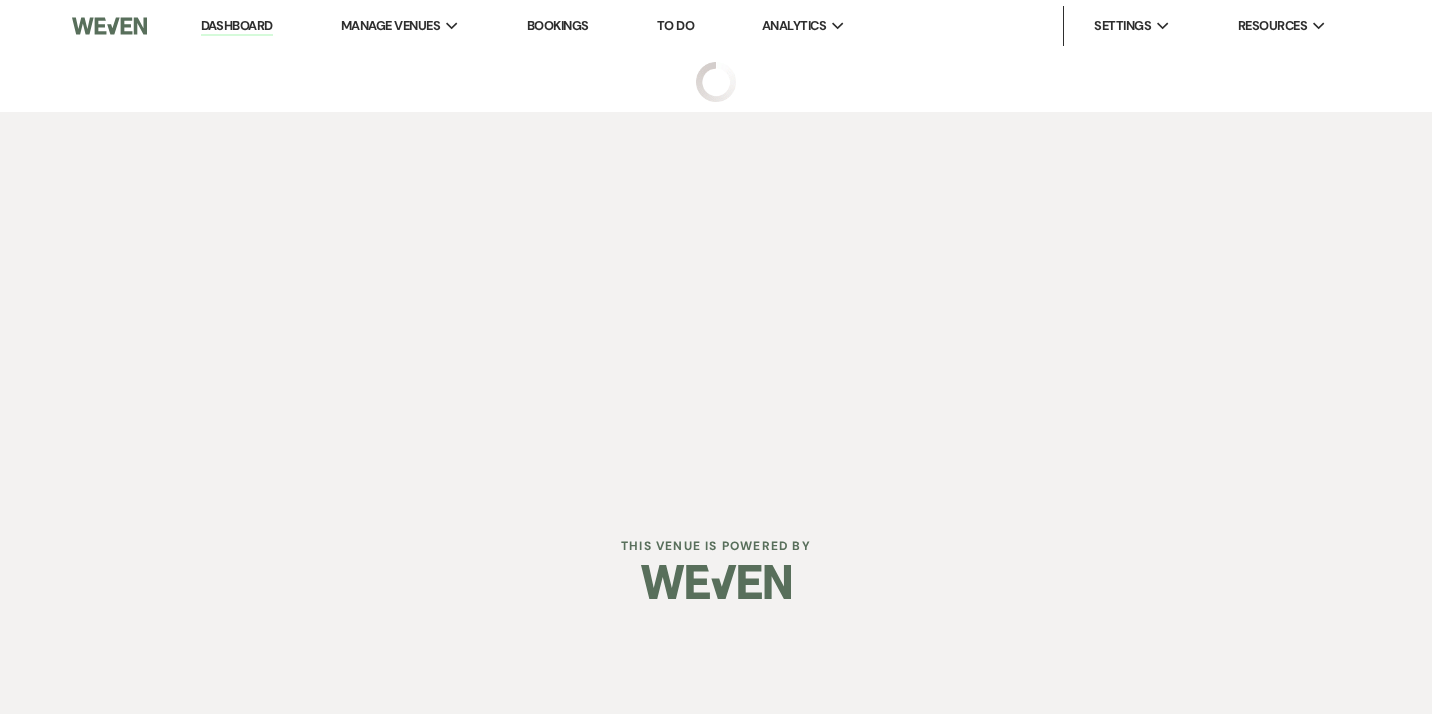 scroll, scrollTop: 0, scrollLeft: 0, axis: both 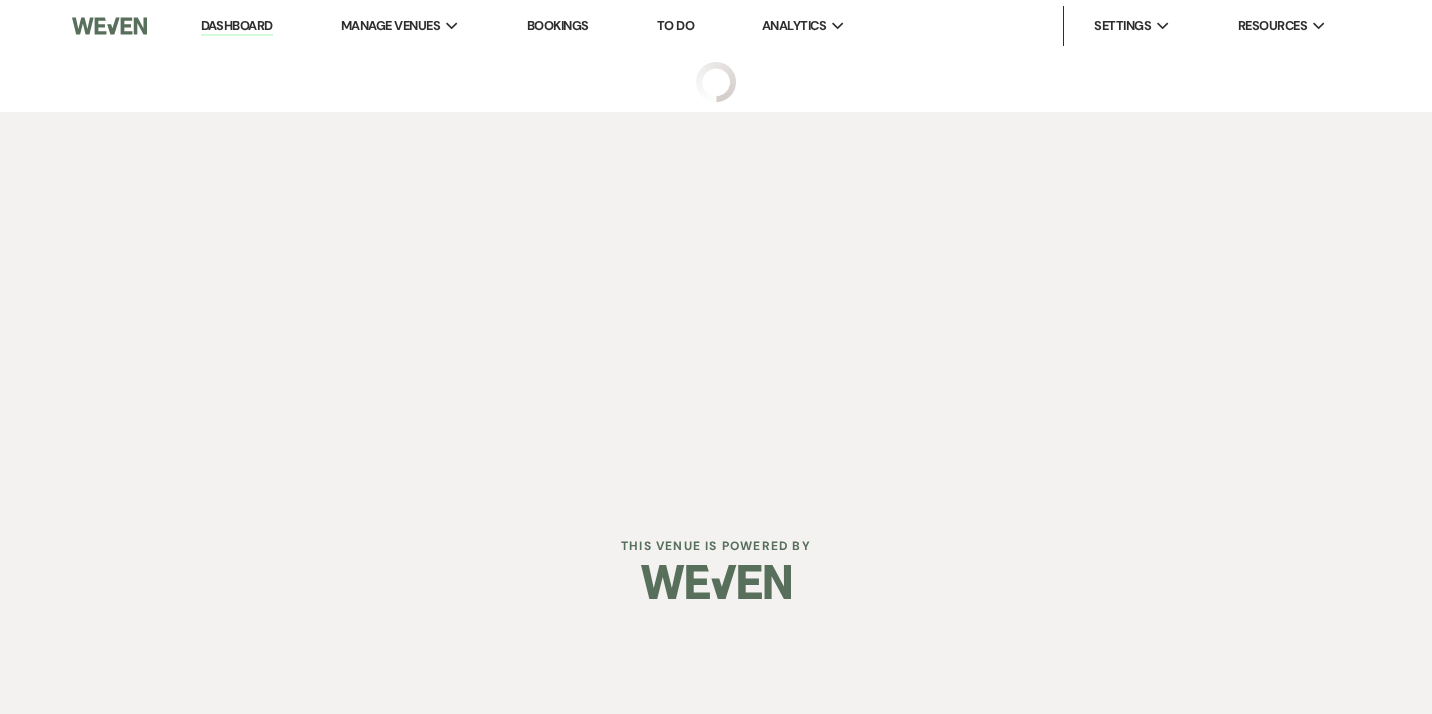 select on "5" 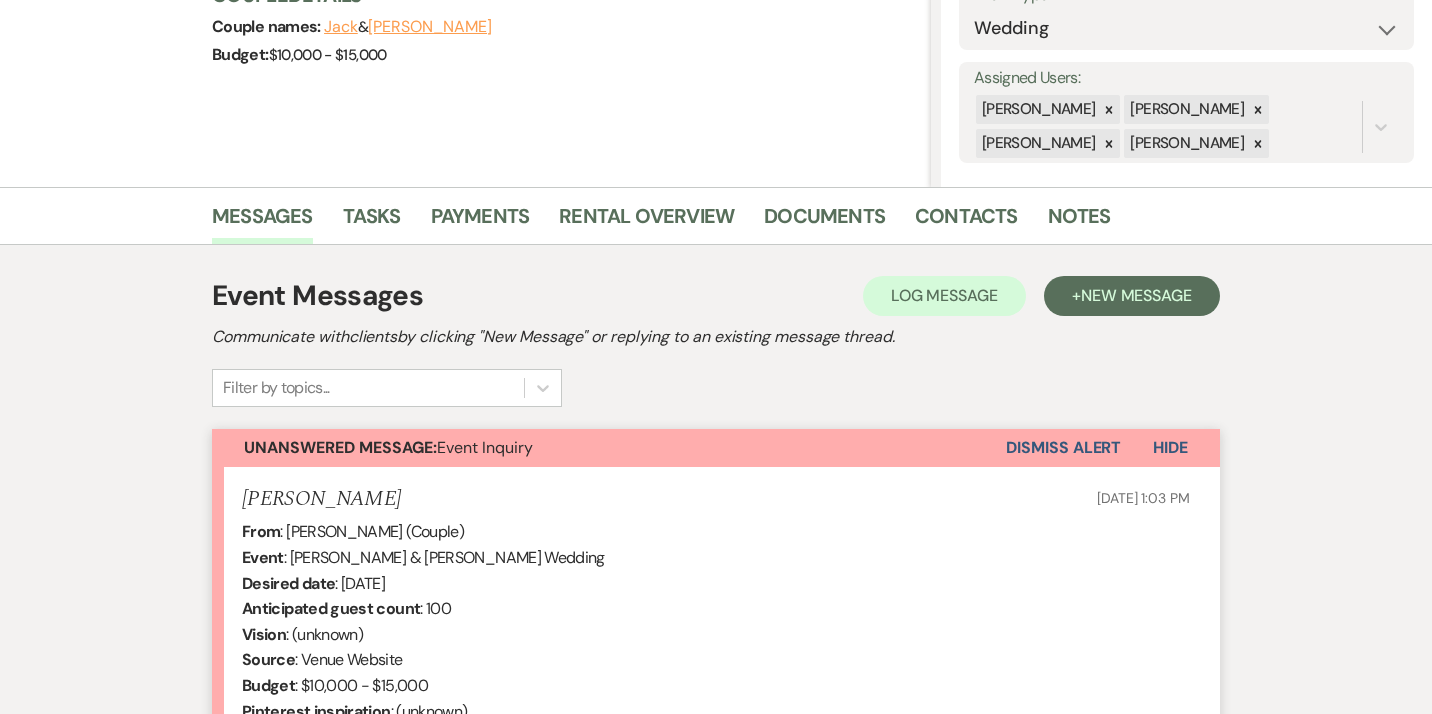 scroll, scrollTop: 307, scrollLeft: 0, axis: vertical 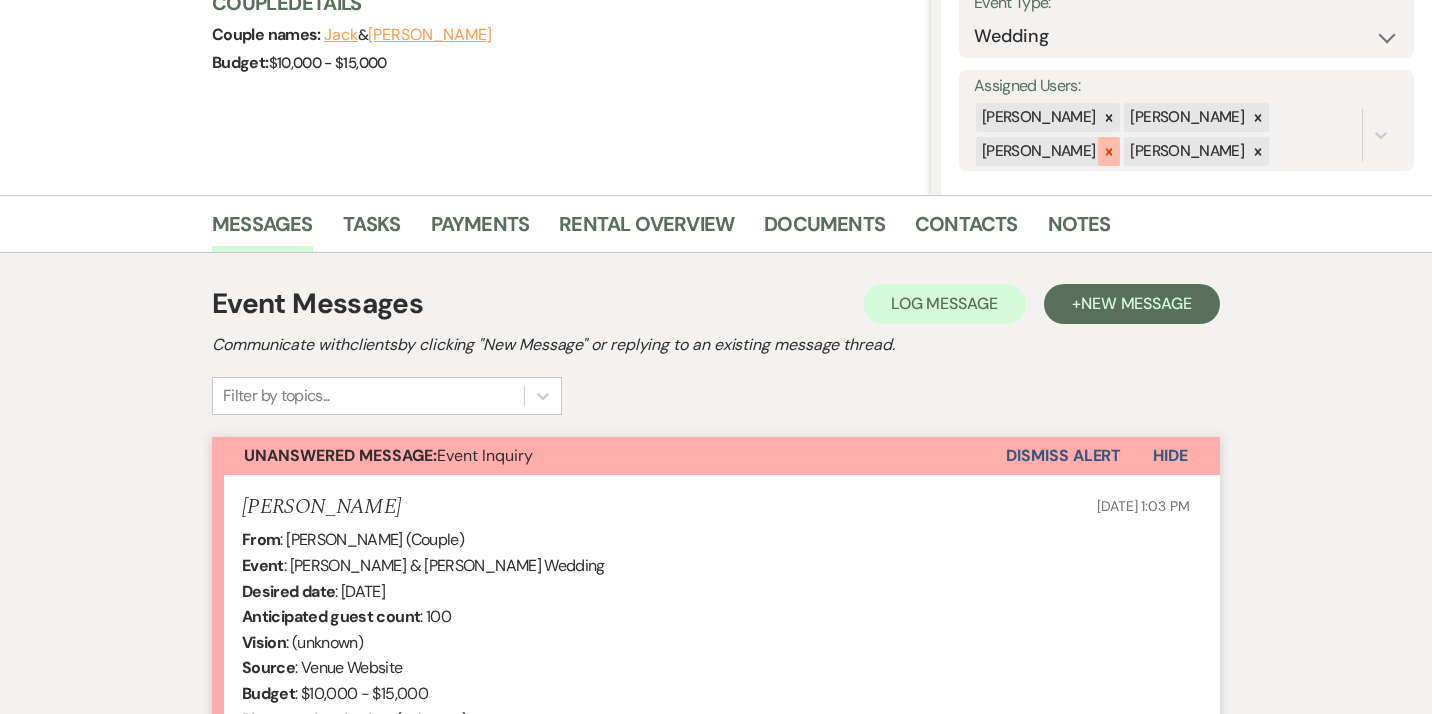 click 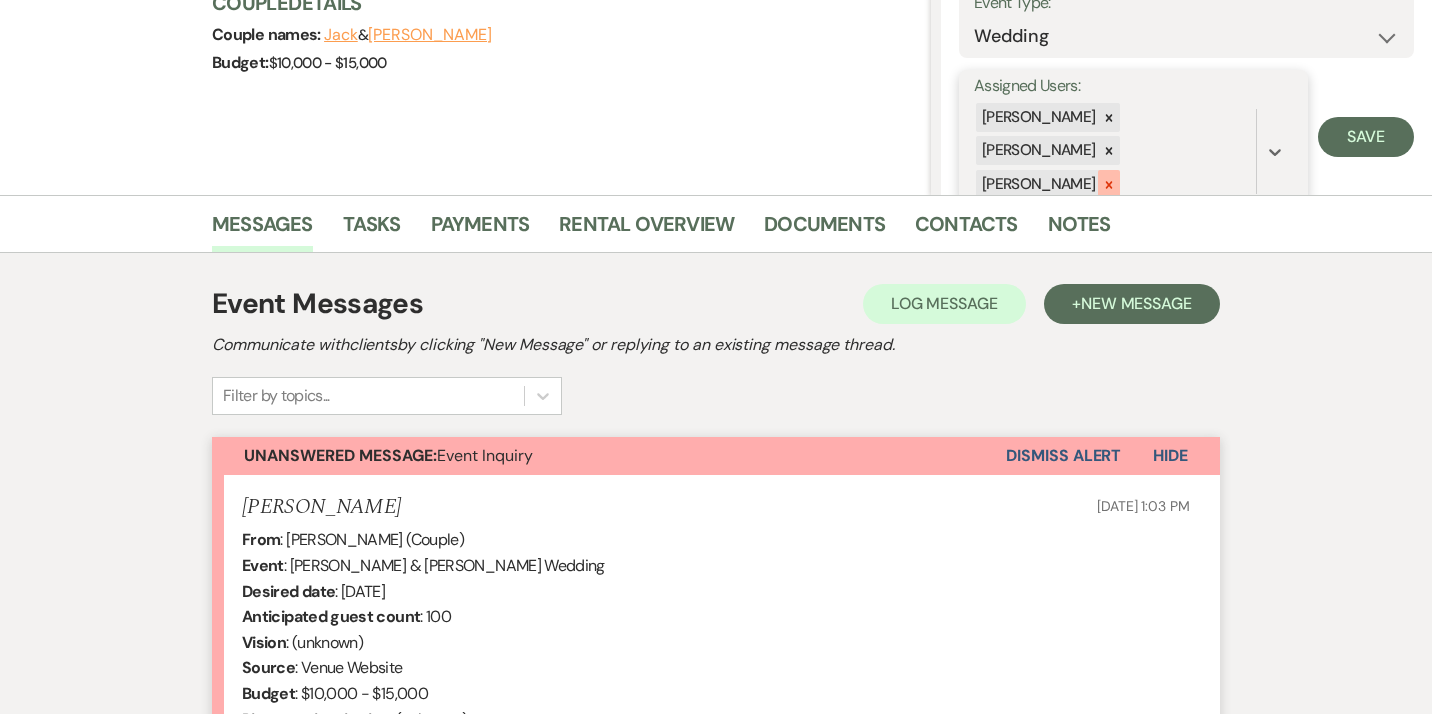 click 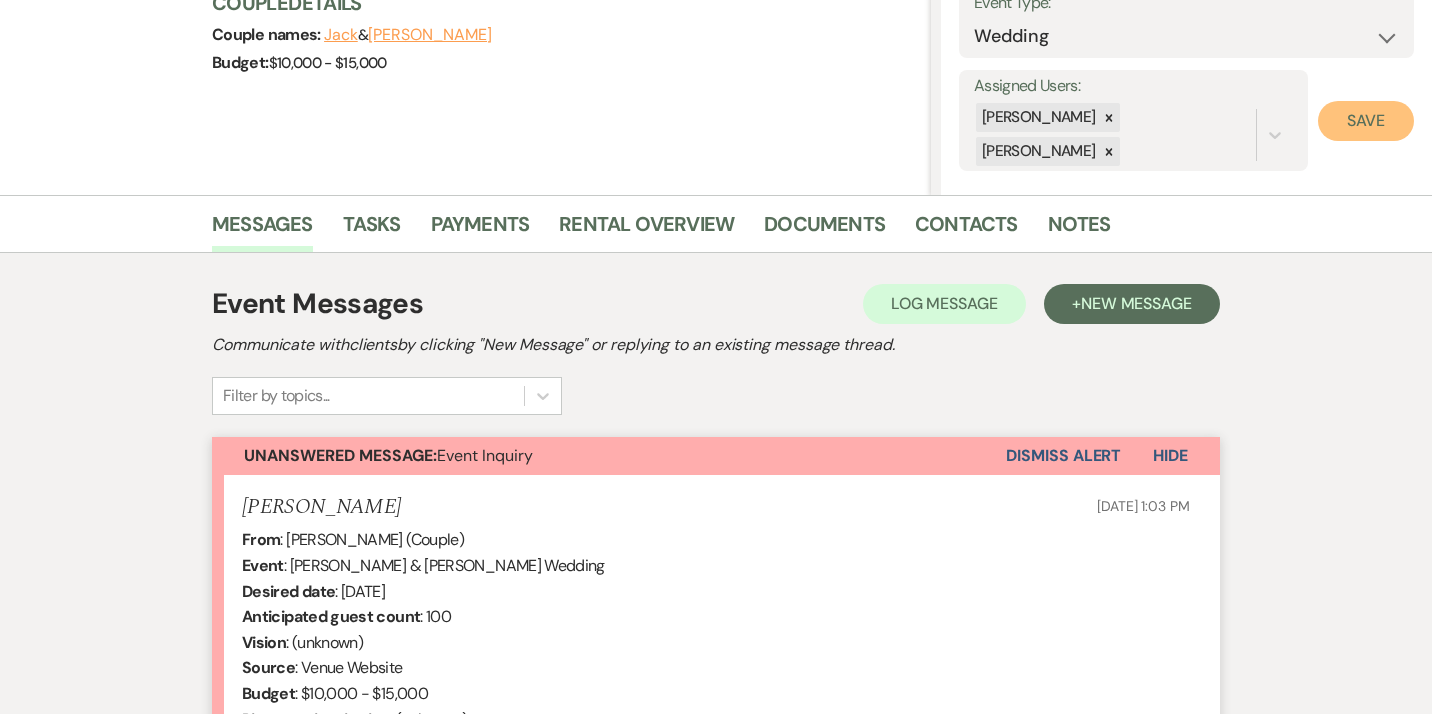 click on "Save" at bounding box center (1366, 121) 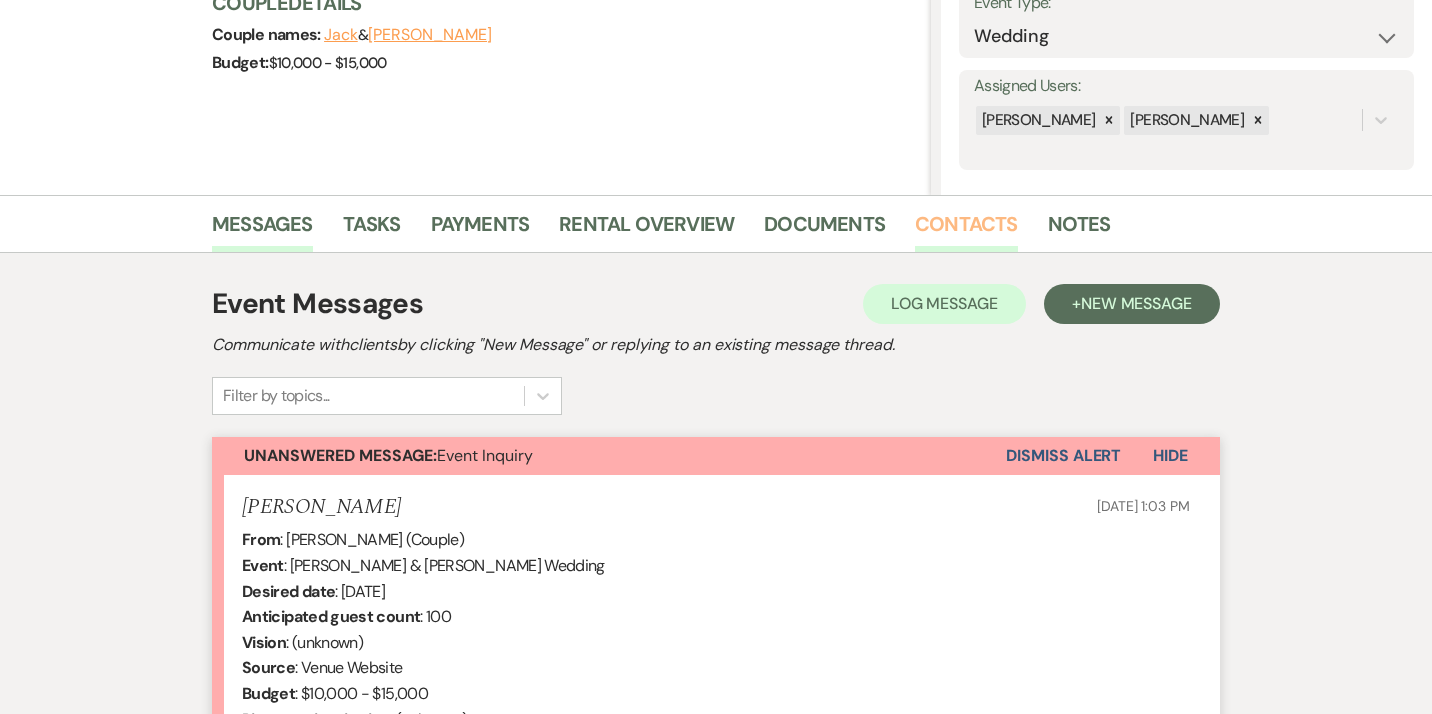 click on "Contacts" at bounding box center (966, 230) 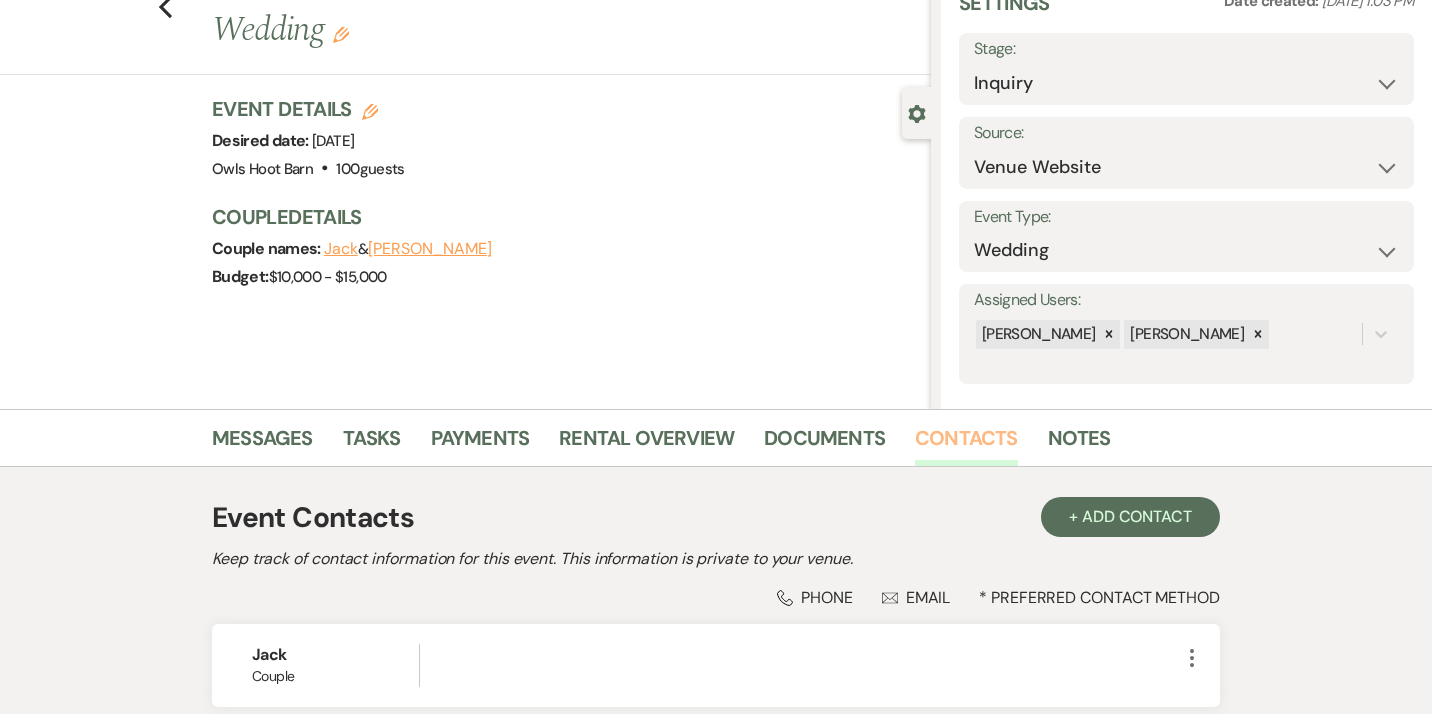 scroll, scrollTop: 0, scrollLeft: 0, axis: both 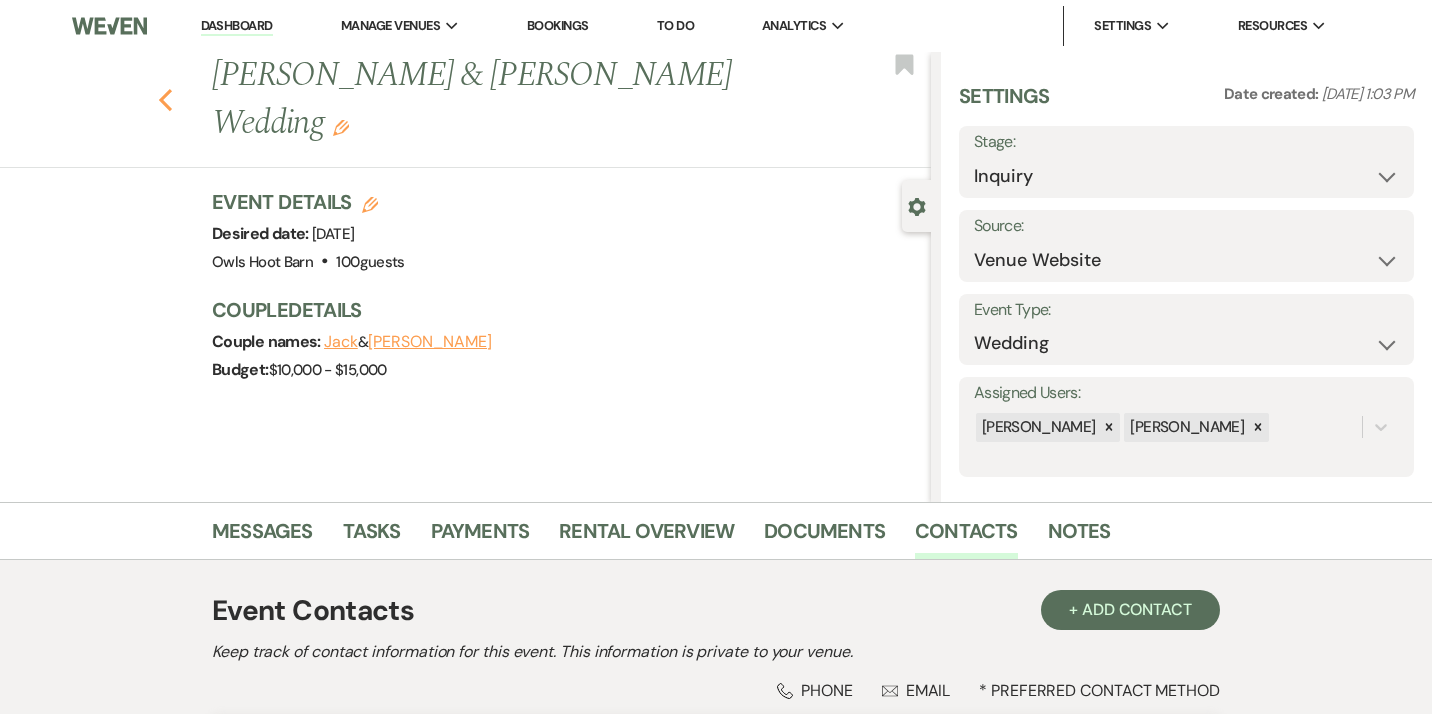 click 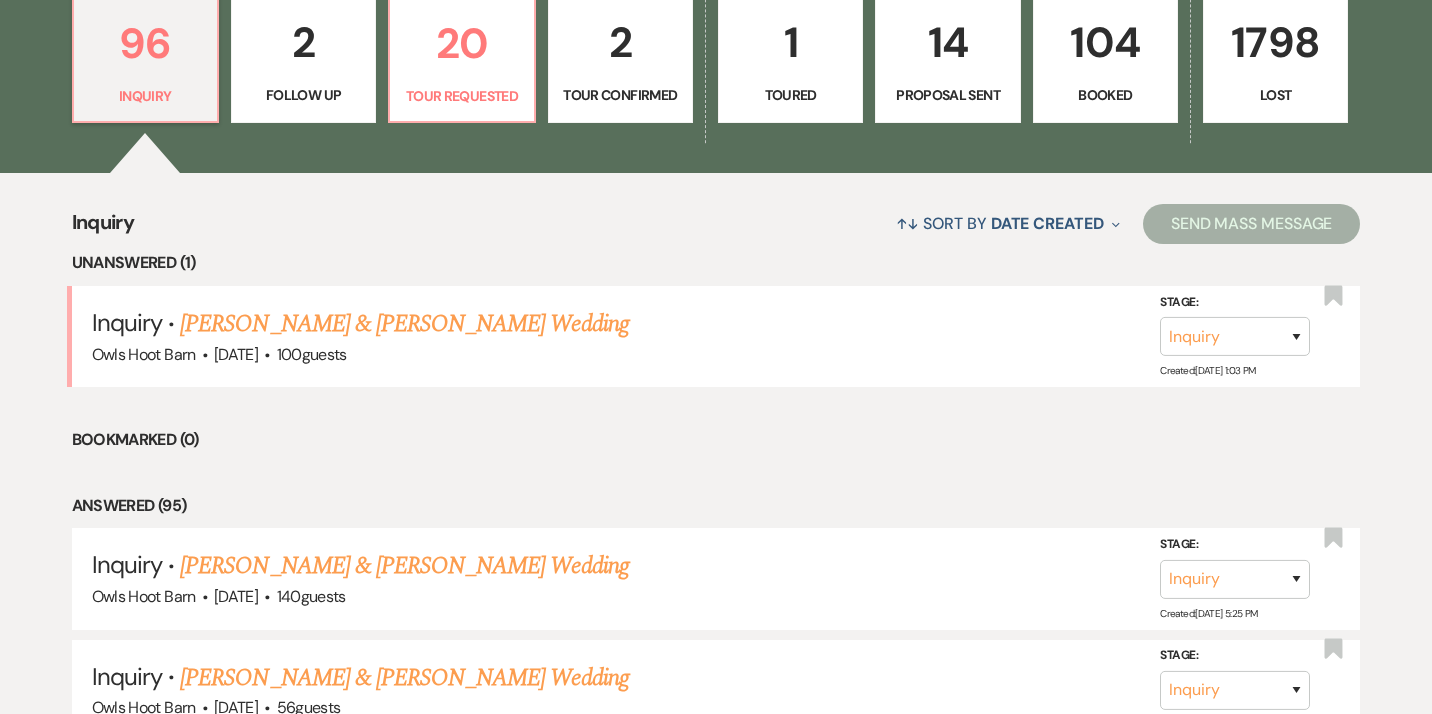 scroll, scrollTop: 584, scrollLeft: 0, axis: vertical 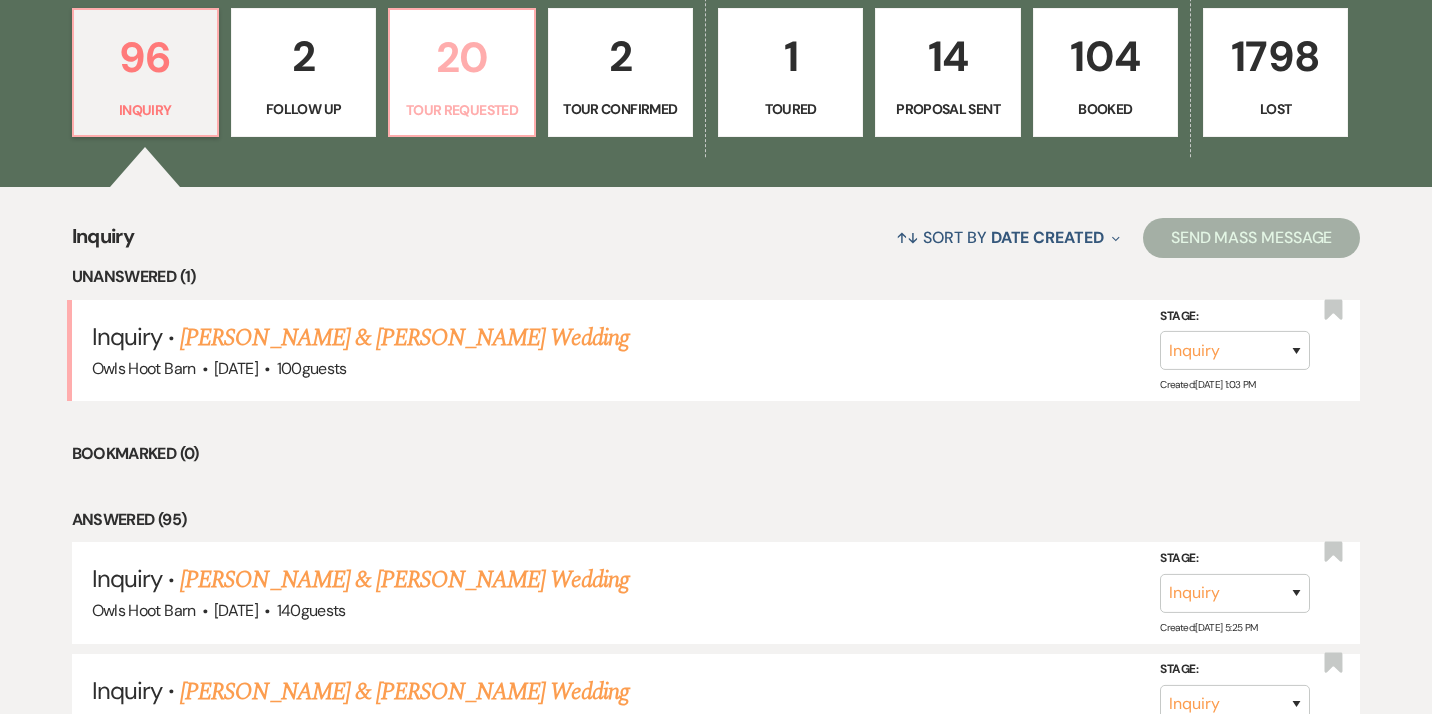 click on "20" at bounding box center (461, 57) 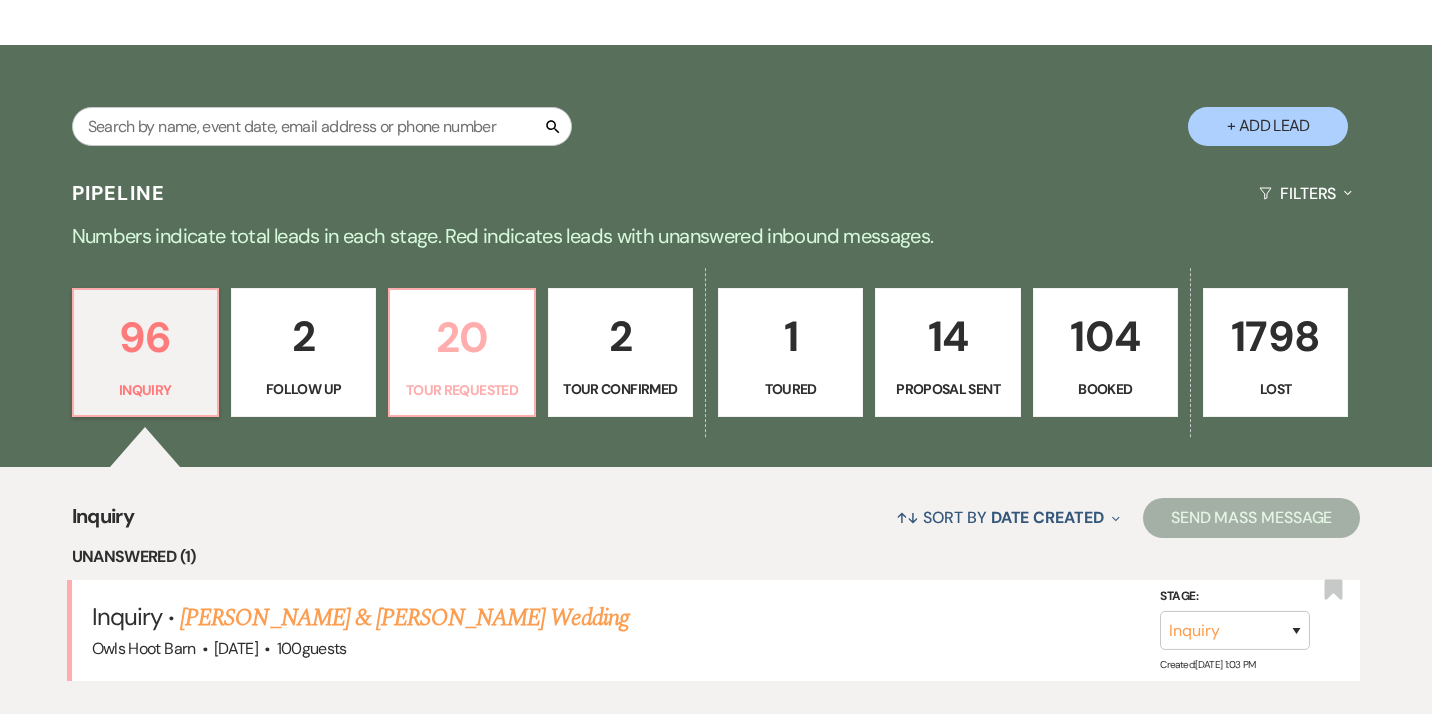 select on "2" 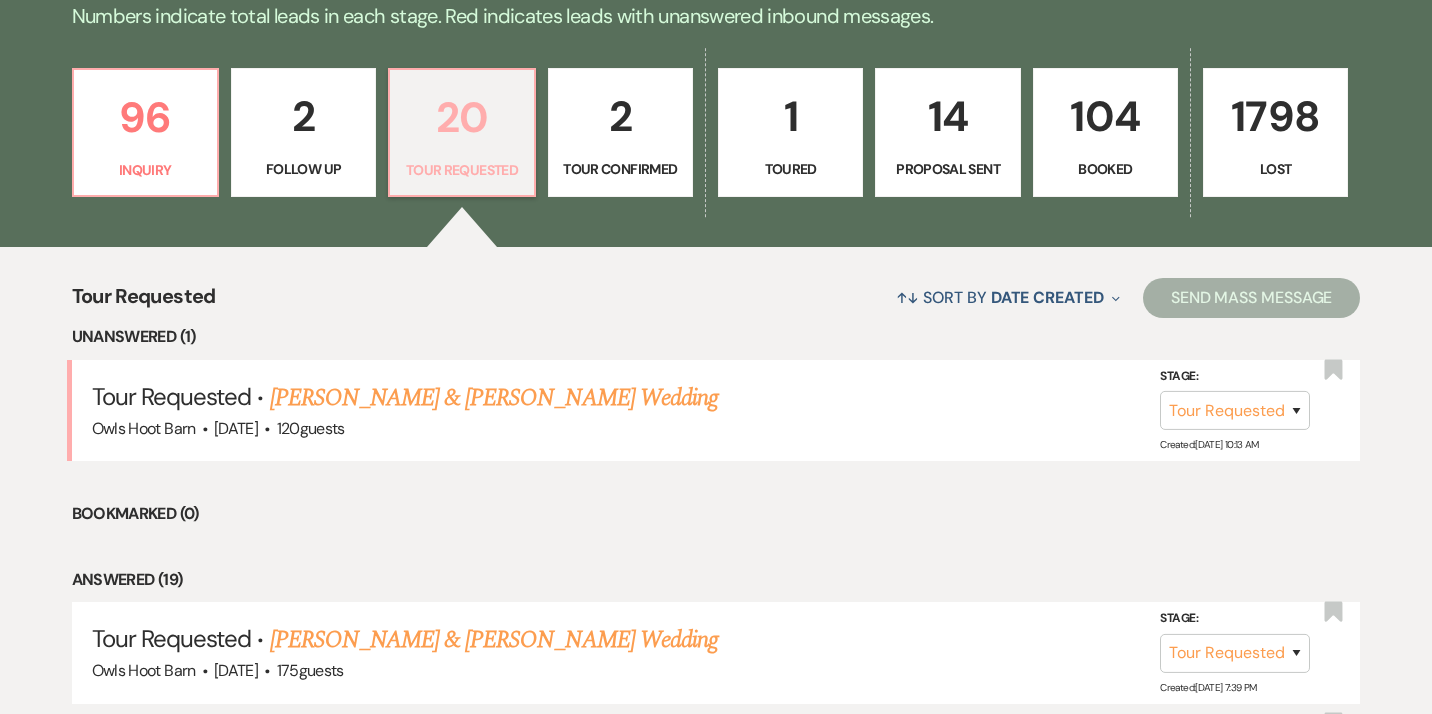 scroll, scrollTop: 528, scrollLeft: 0, axis: vertical 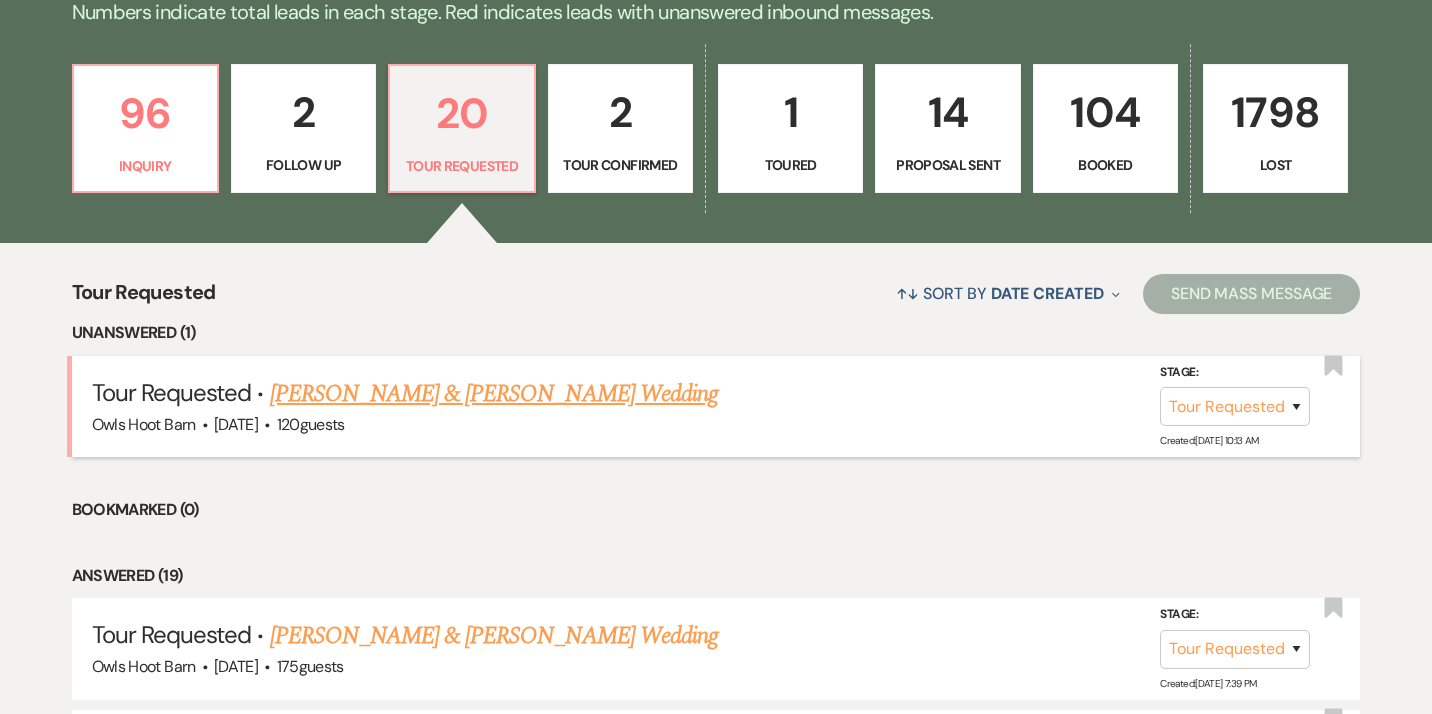 click on "Matthew Masciocchi & Maya Newell's Wedding" at bounding box center (494, 394) 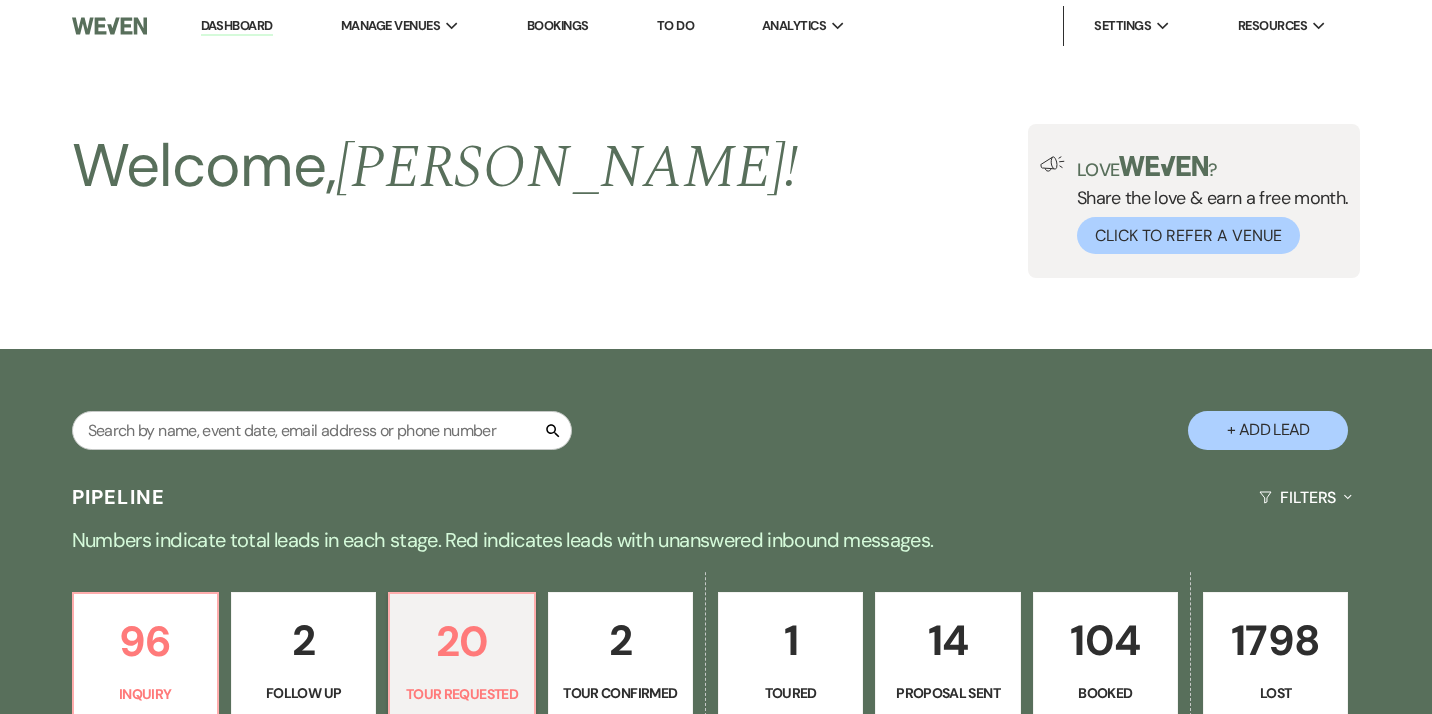 select on "2" 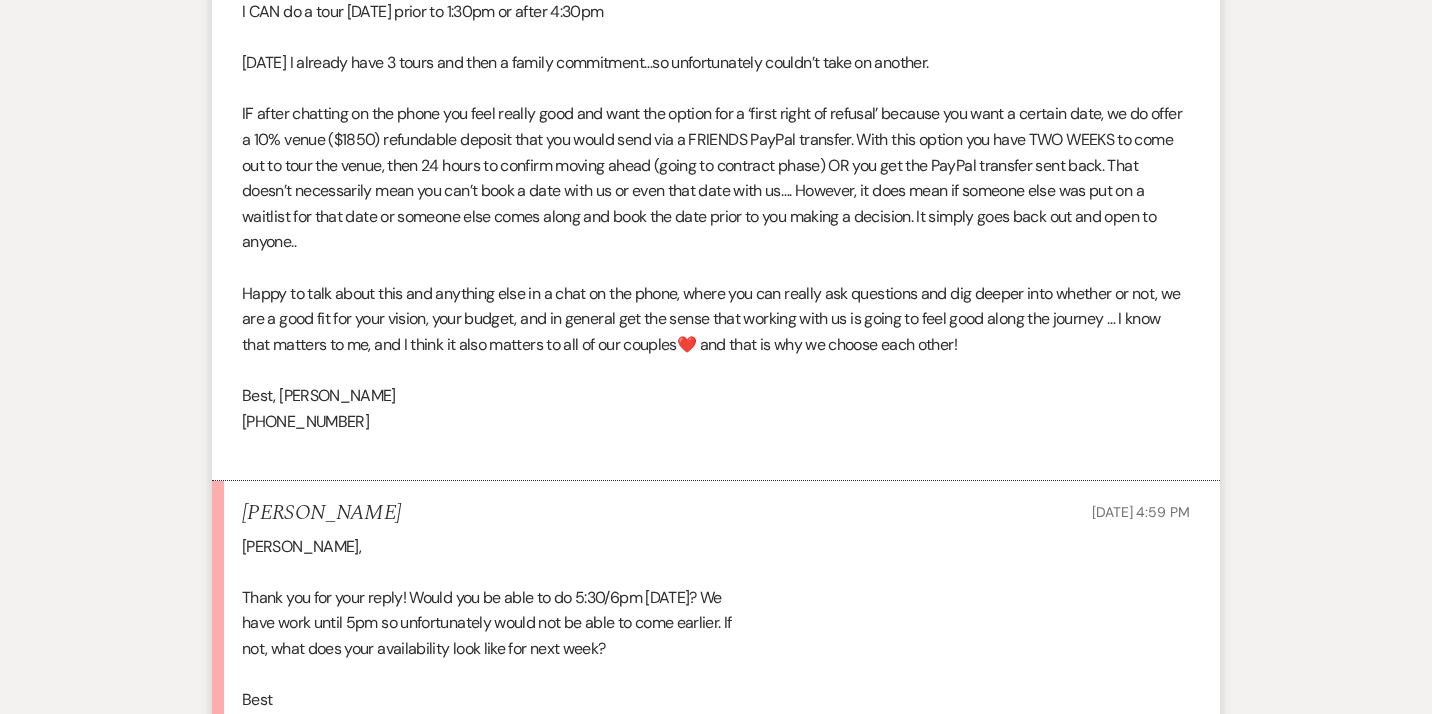scroll, scrollTop: 12158, scrollLeft: 0, axis: vertical 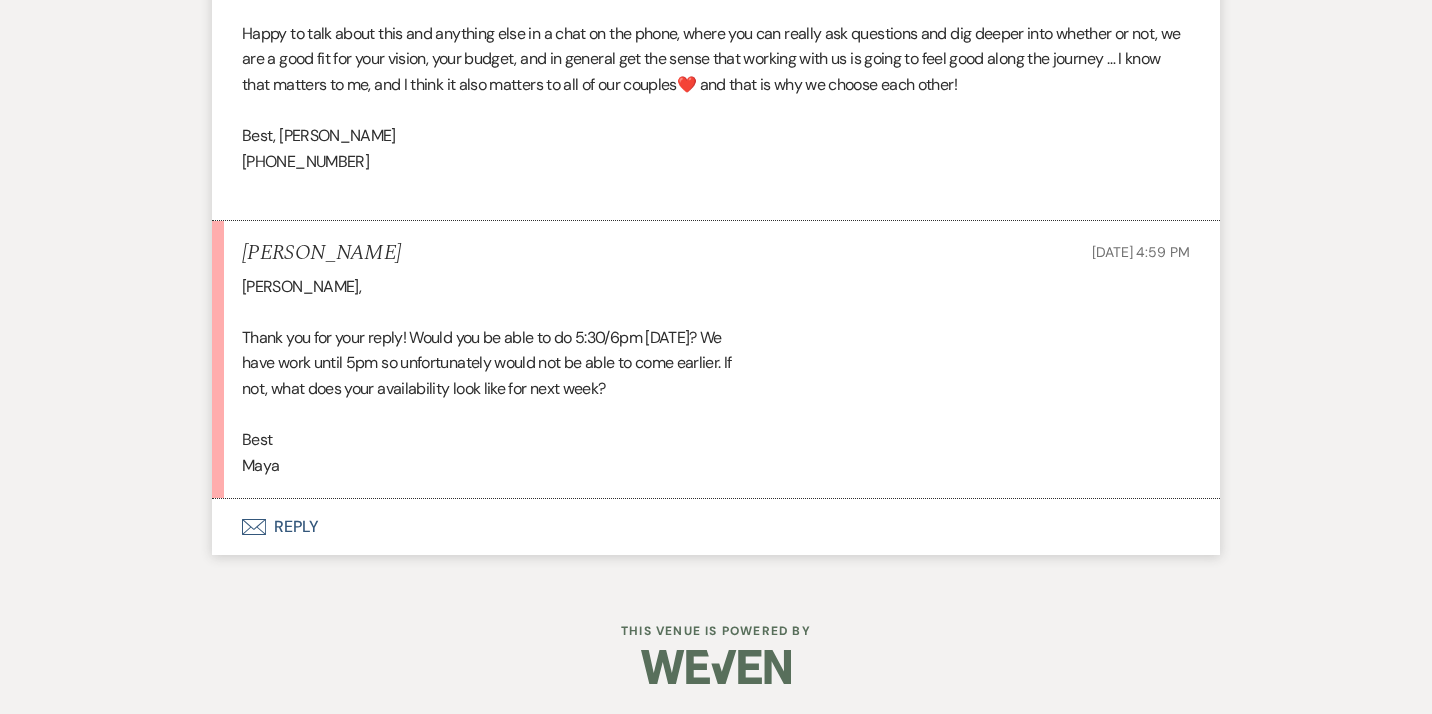 click on "Envelope Reply" at bounding box center (716, 527) 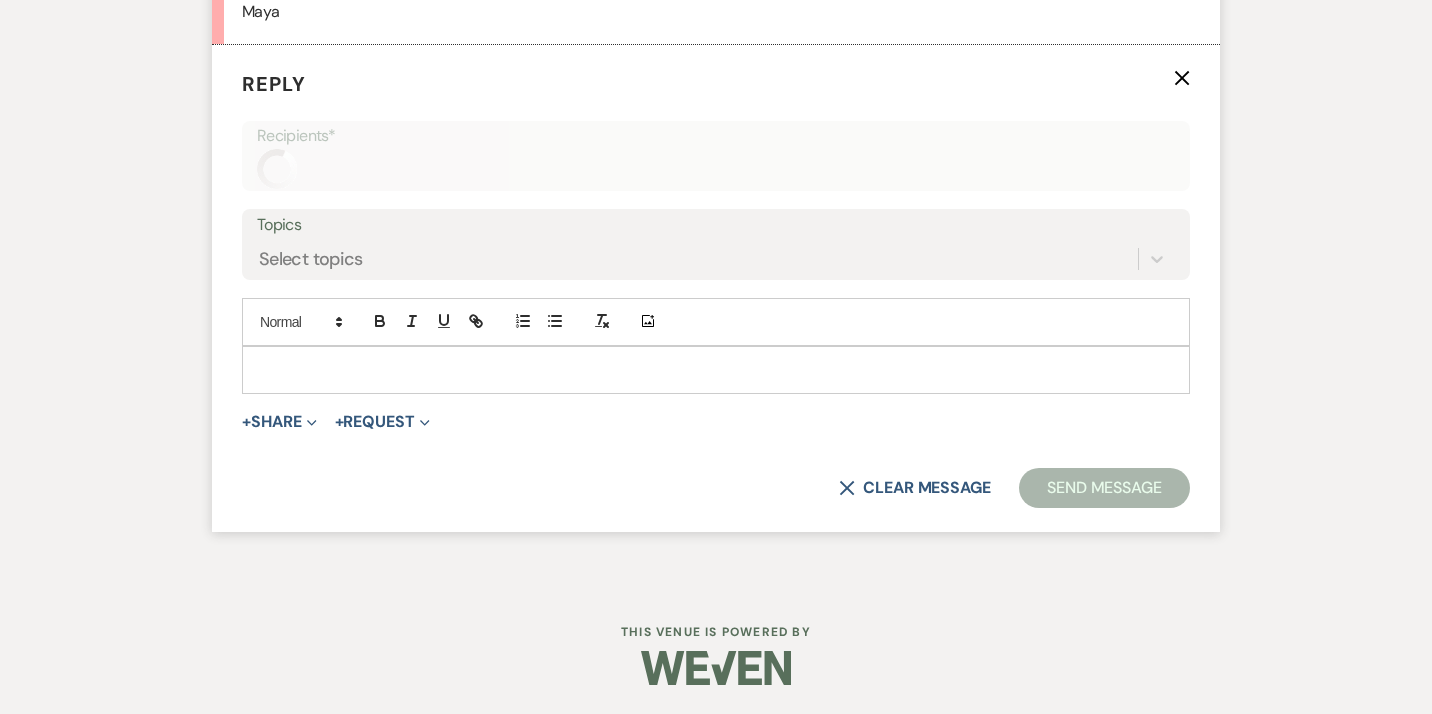 scroll, scrollTop: 12506, scrollLeft: 0, axis: vertical 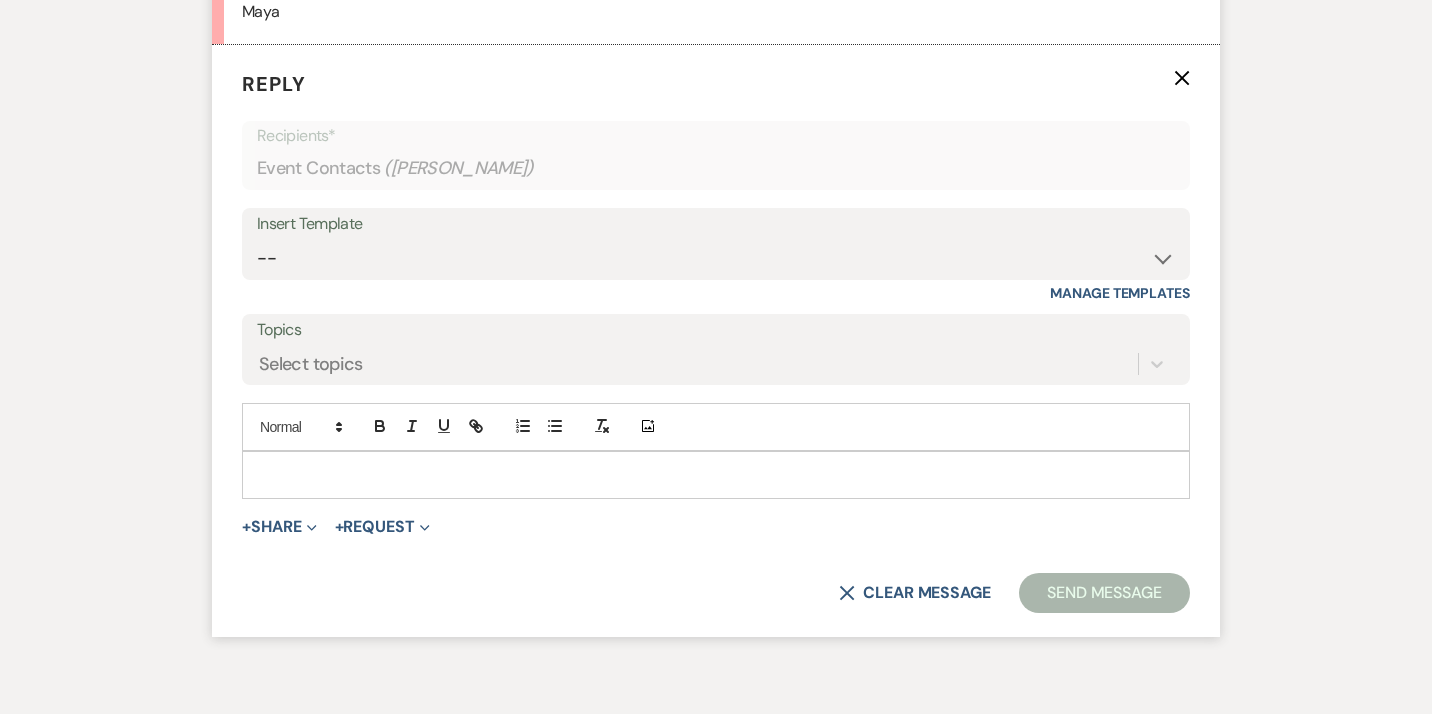 click at bounding box center (716, 475) 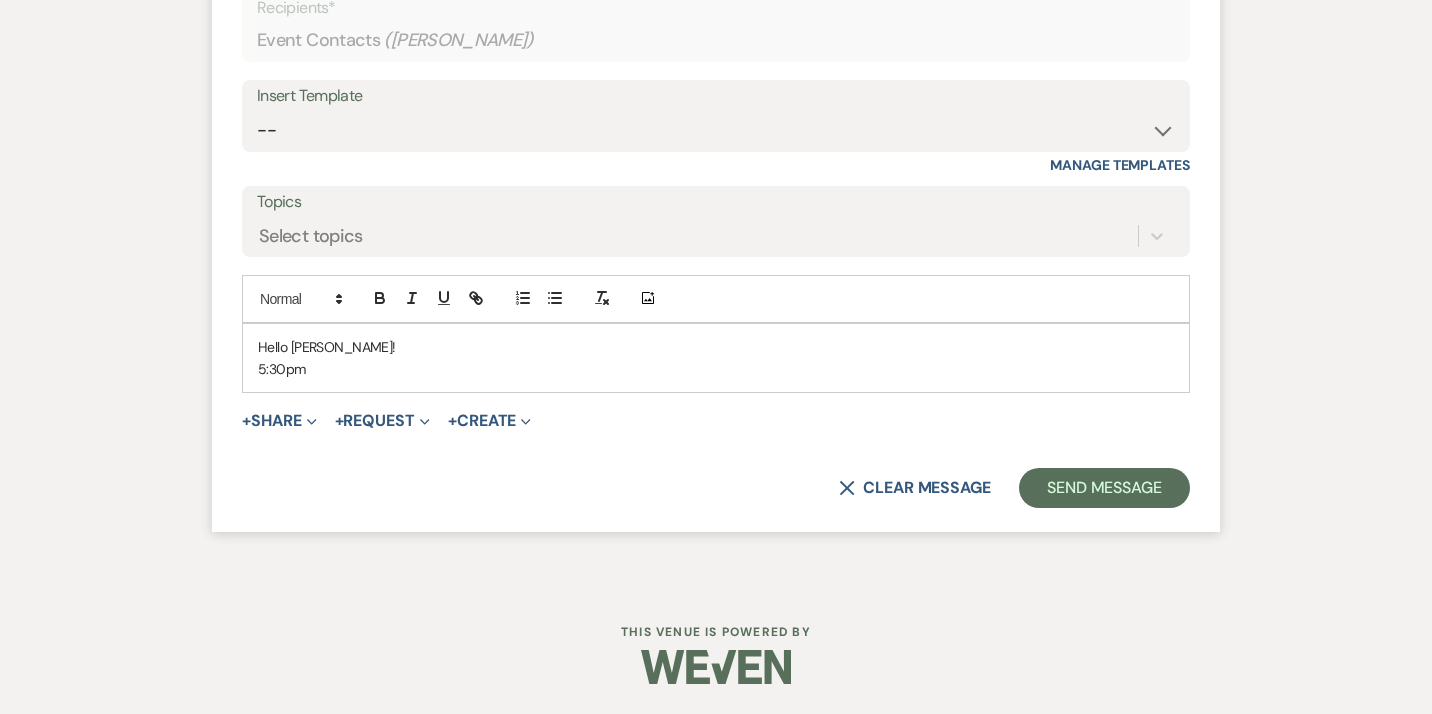 scroll, scrollTop: 12650, scrollLeft: 0, axis: vertical 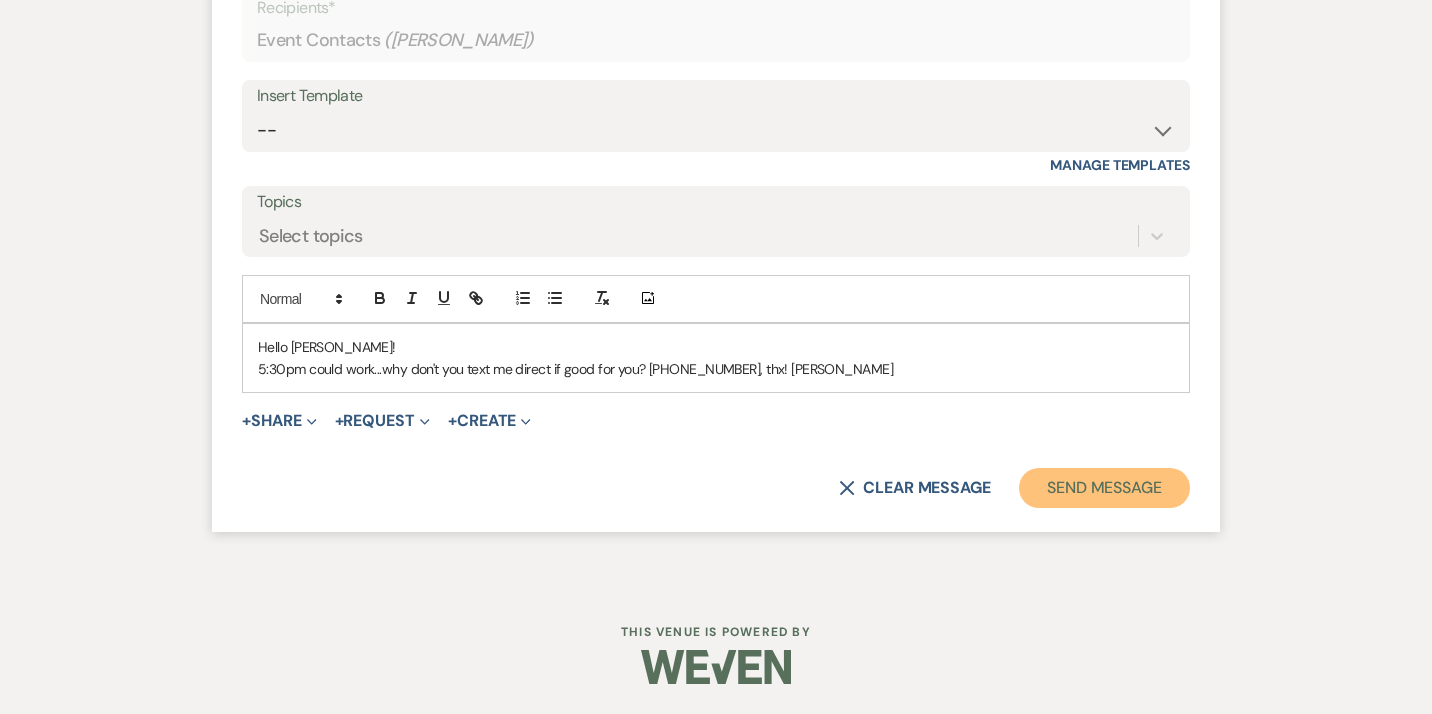 click on "Send Message" at bounding box center [1104, 488] 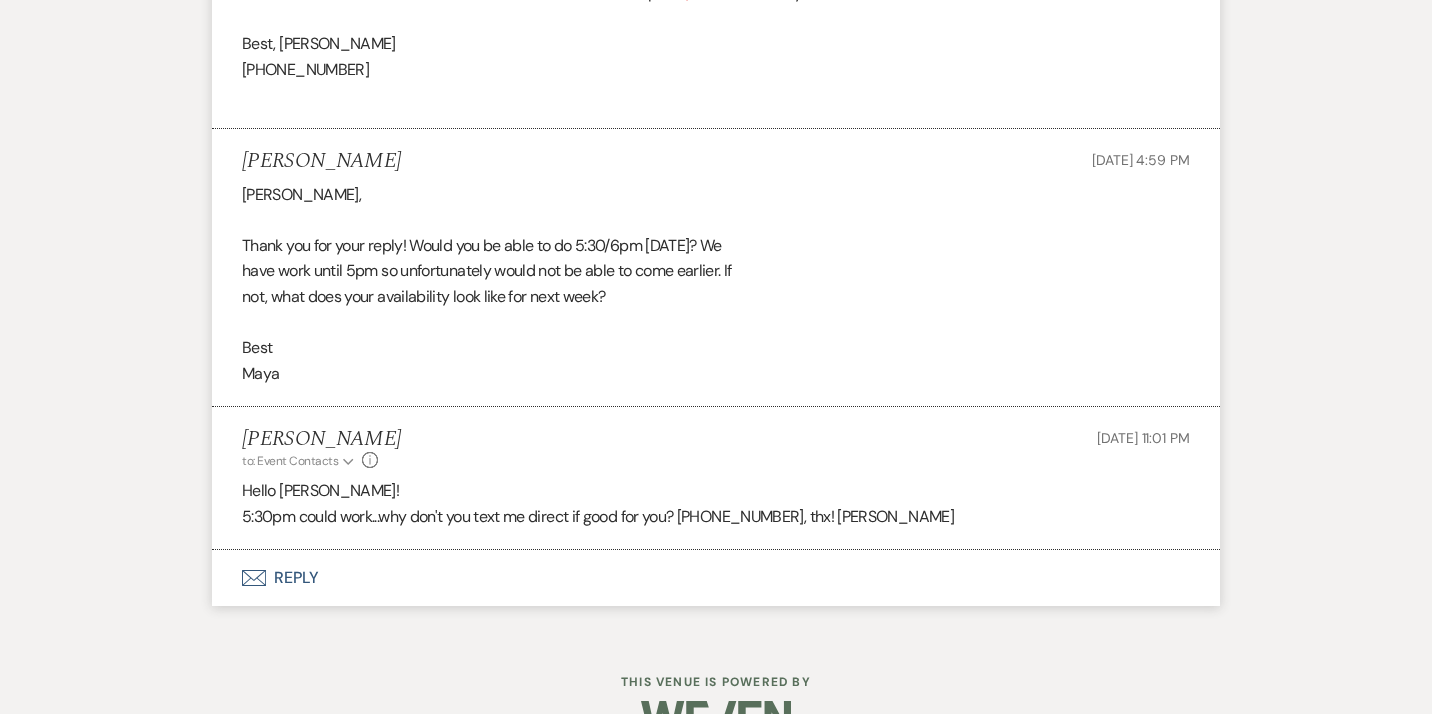 scroll, scrollTop: 12300, scrollLeft: 0, axis: vertical 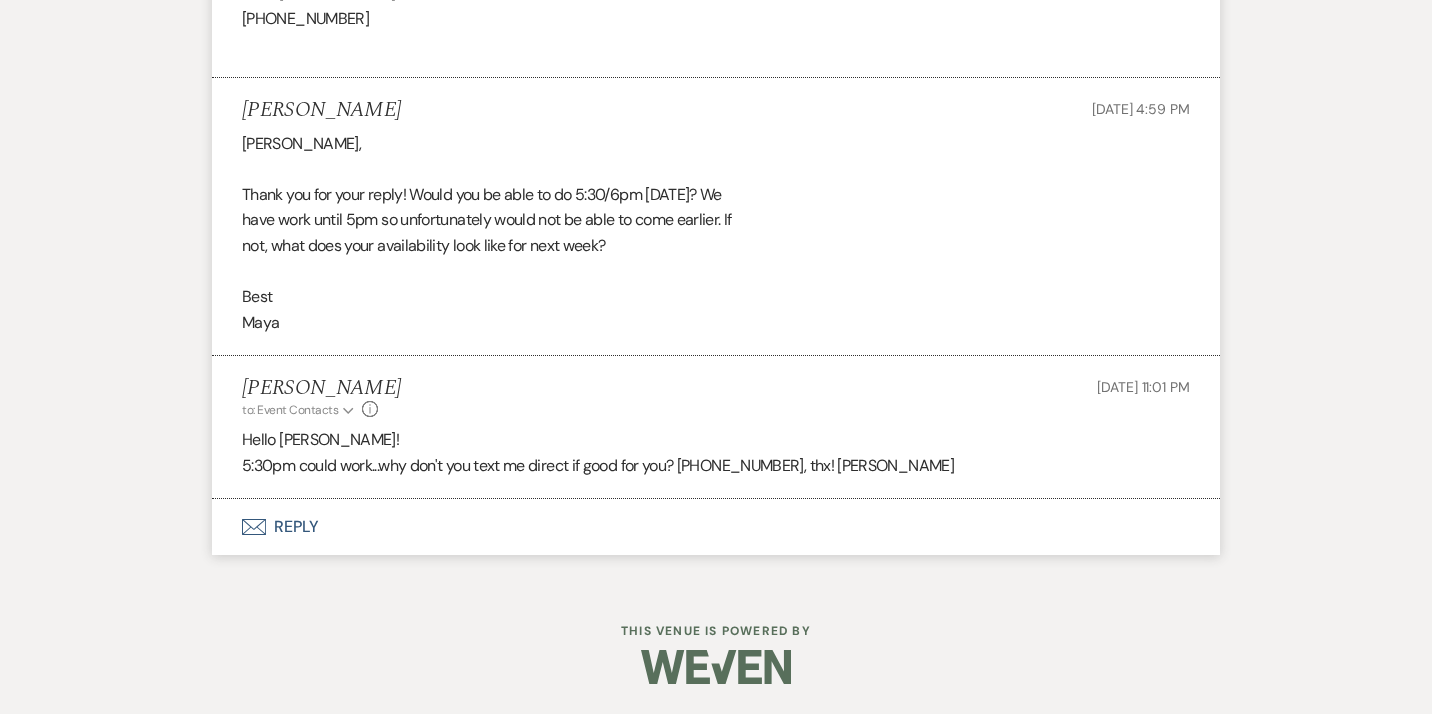click on "Envelope Reply" at bounding box center [716, 527] 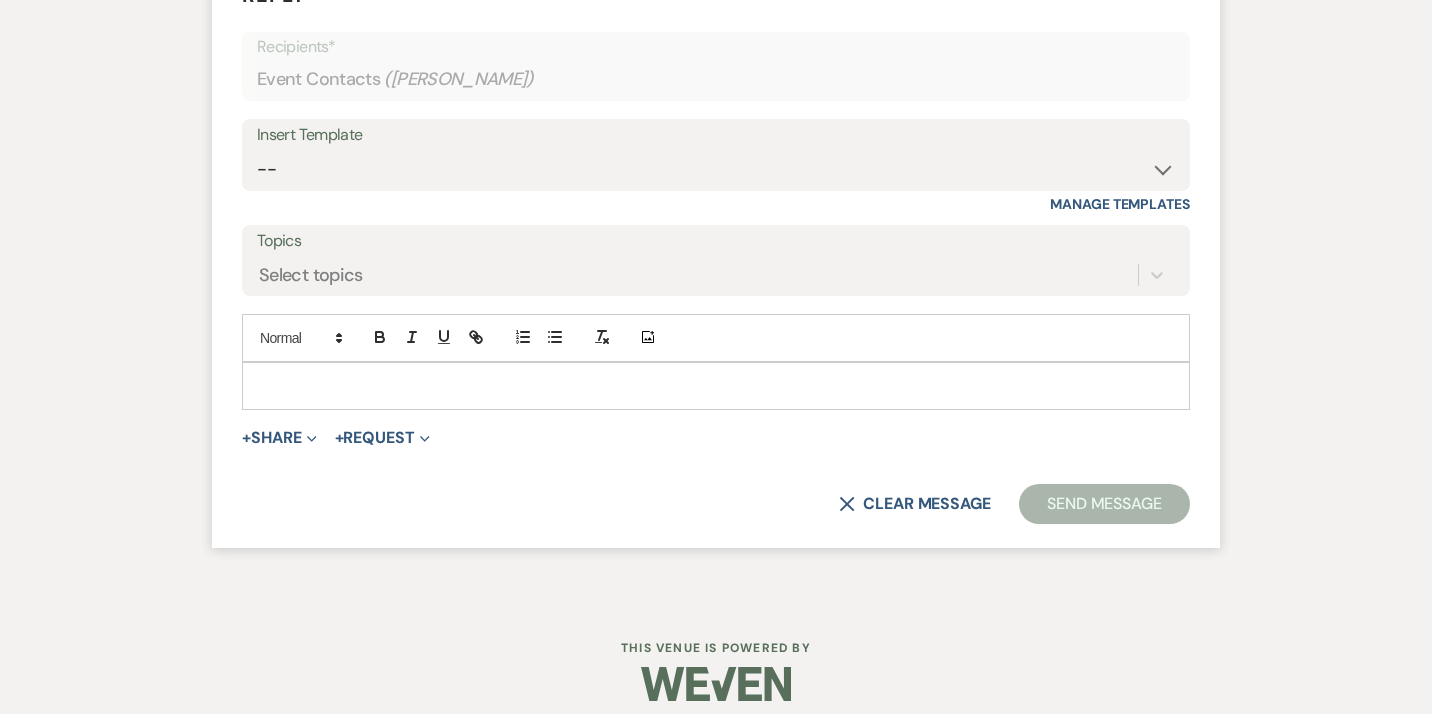 scroll, scrollTop: 12739, scrollLeft: 0, axis: vertical 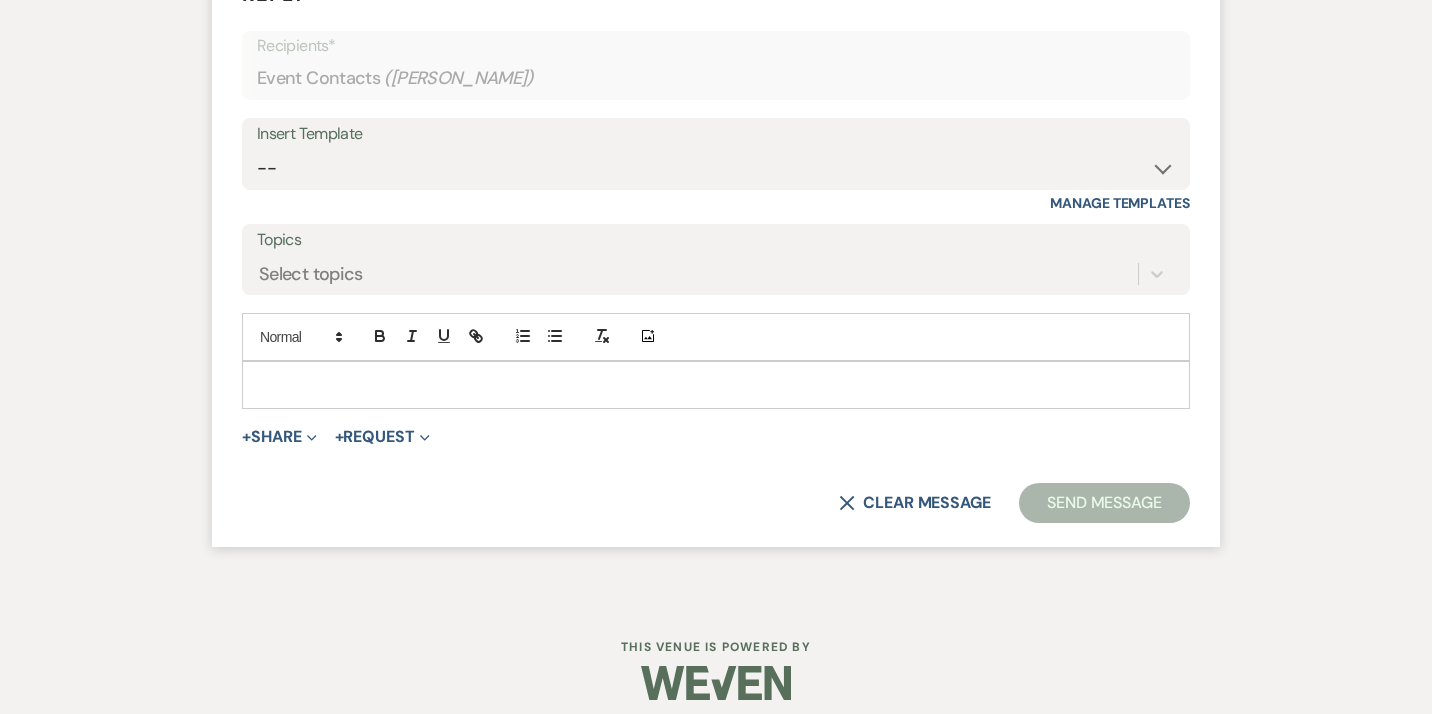 click at bounding box center (716, 385) 